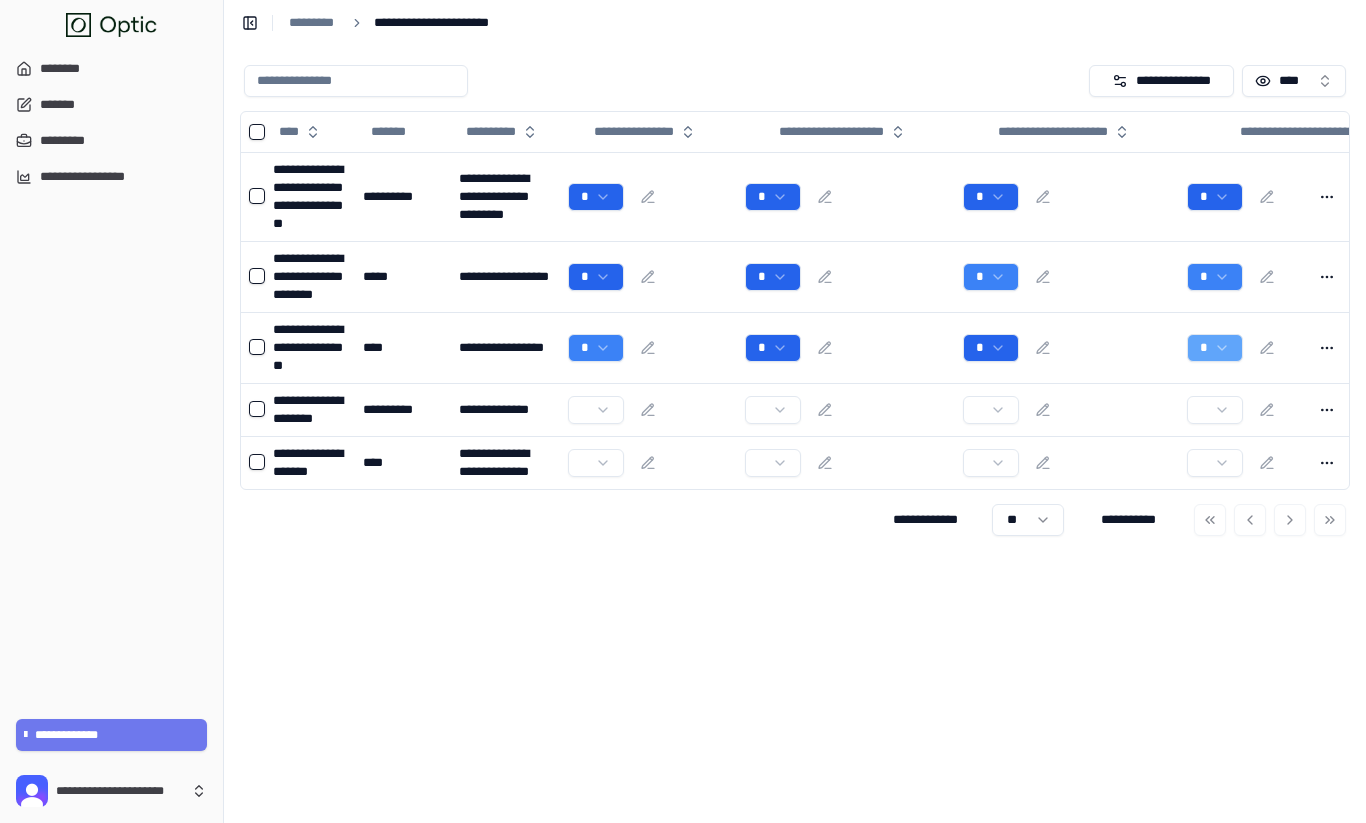 scroll, scrollTop: 0, scrollLeft: 0, axis: both 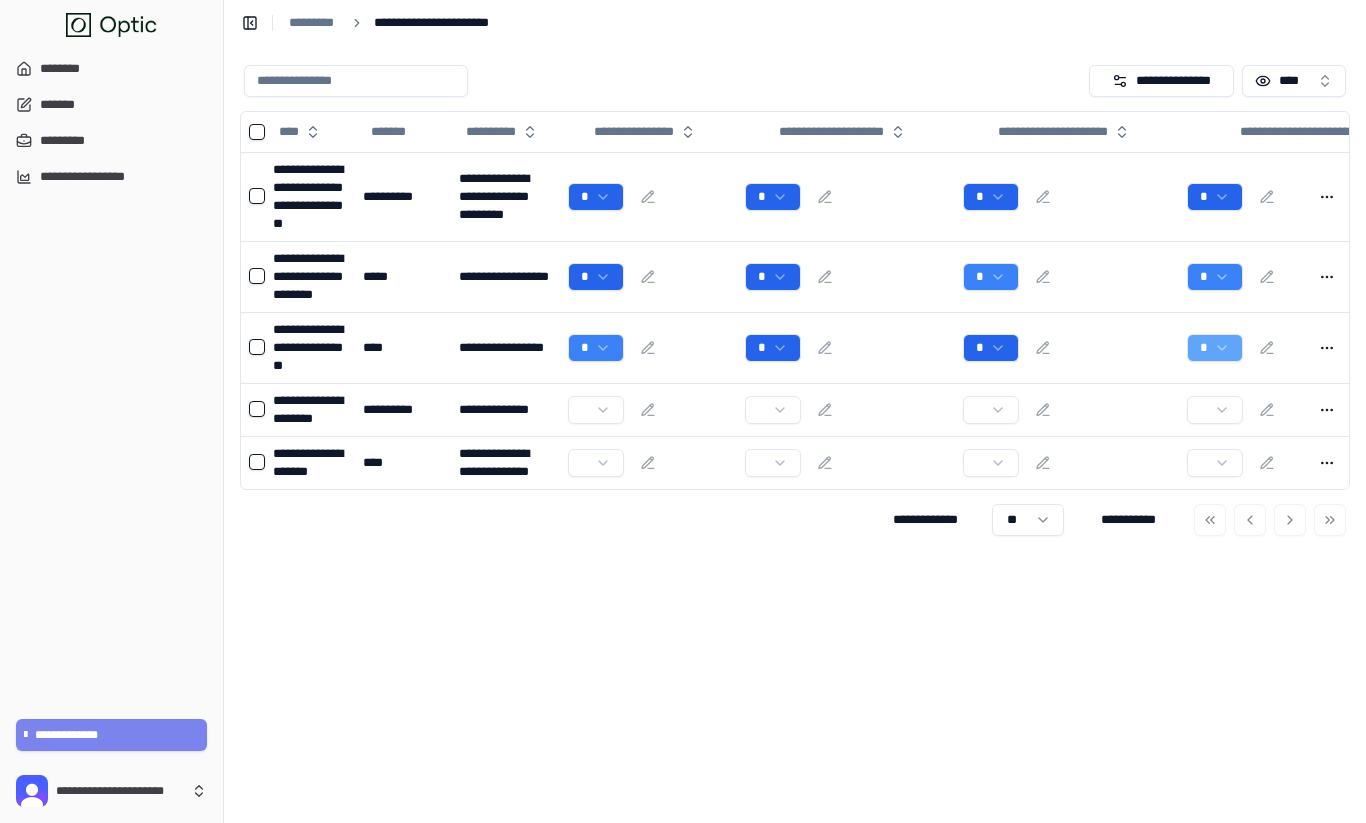 click on "**********" at bounding box center [112, 735] 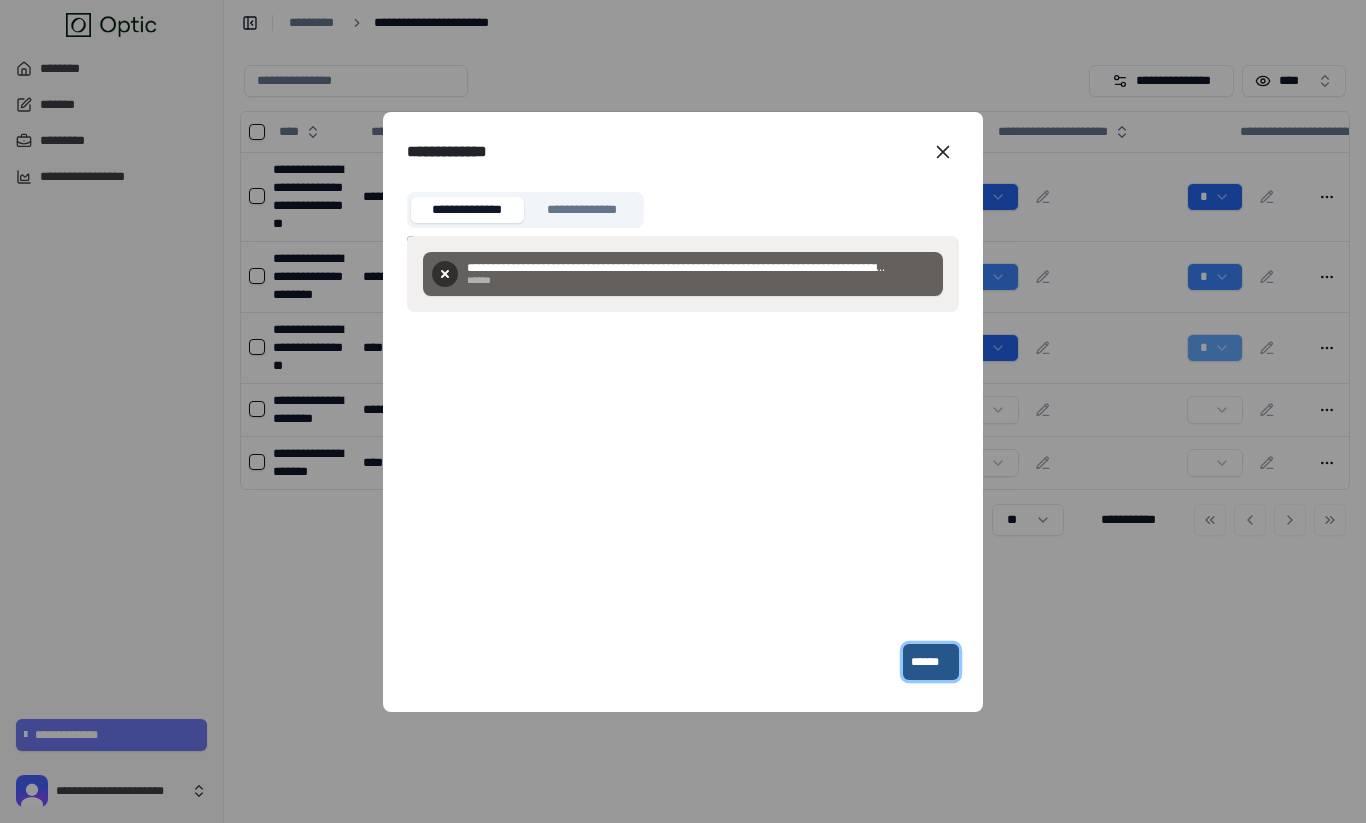 click on "******" at bounding box center (931, 662) 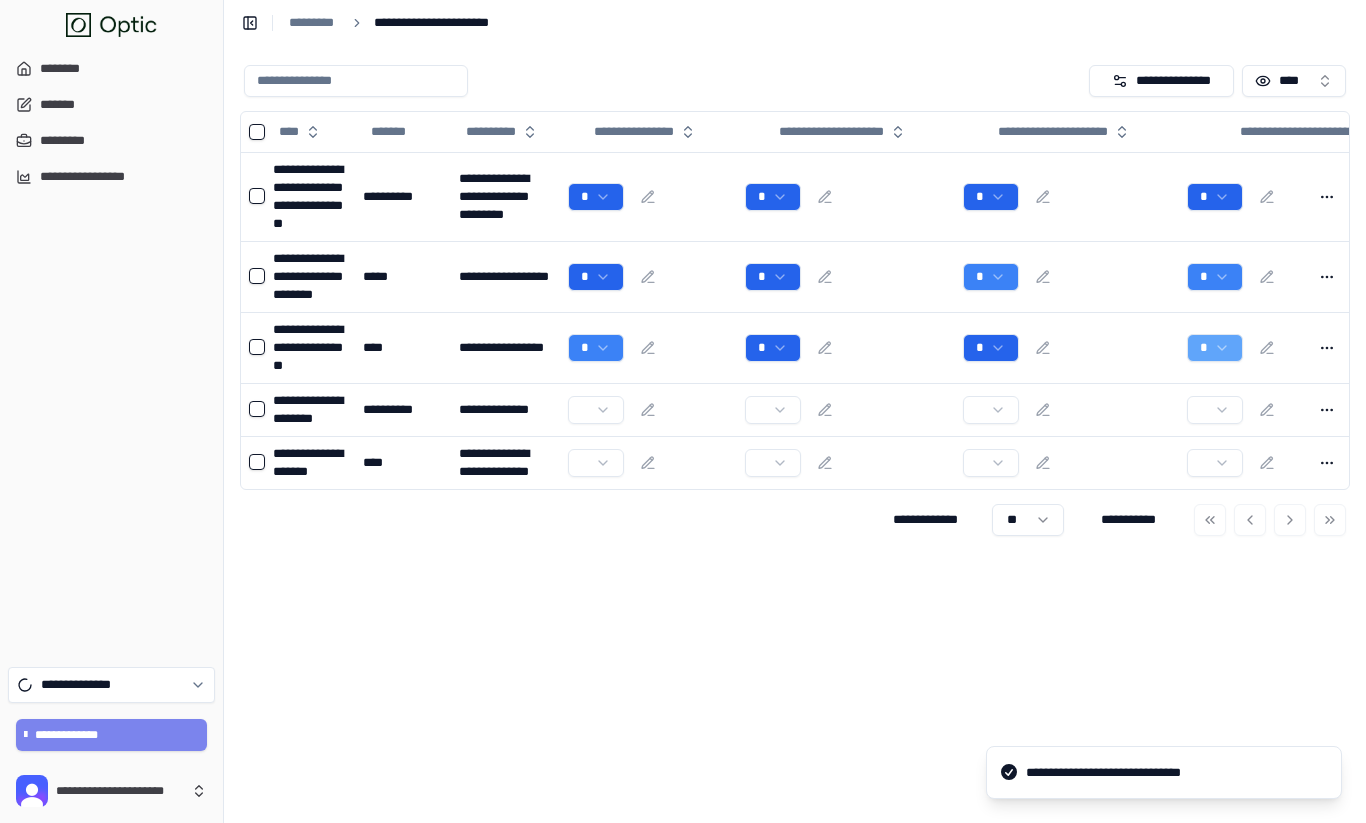 click on "**********" at bounding box center [112, 735] 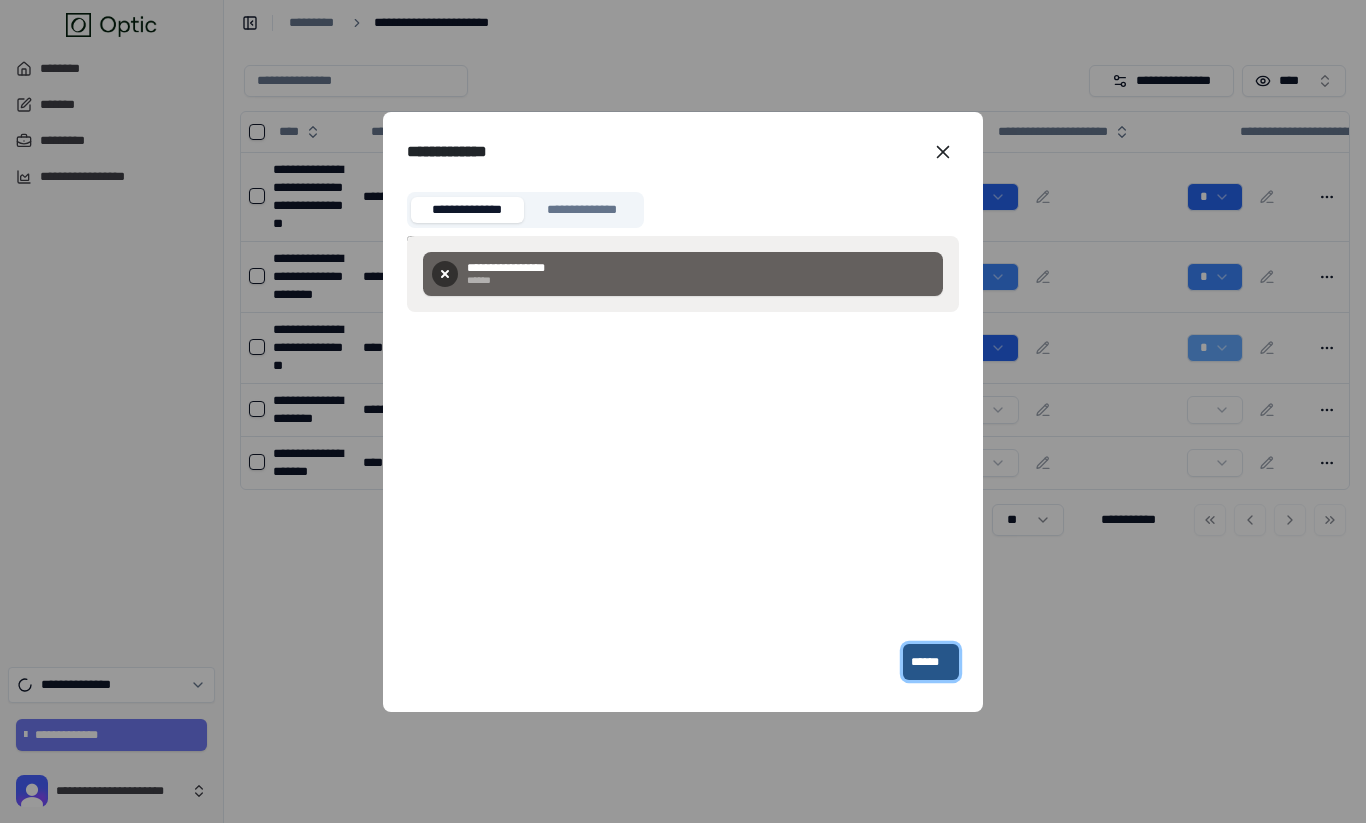 click on "******" at bounding box center [931, 662] 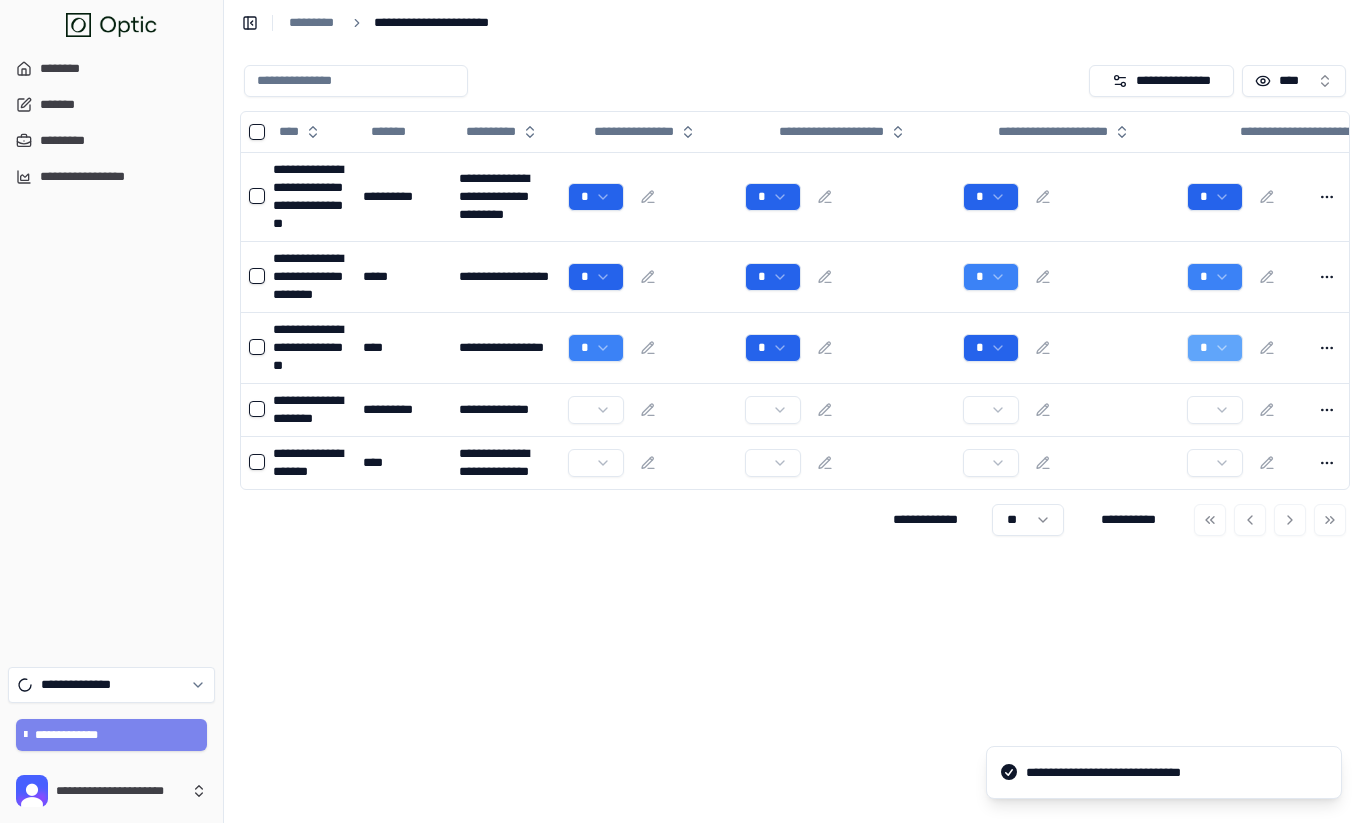click on "**********" at bounding box center [112, 735] 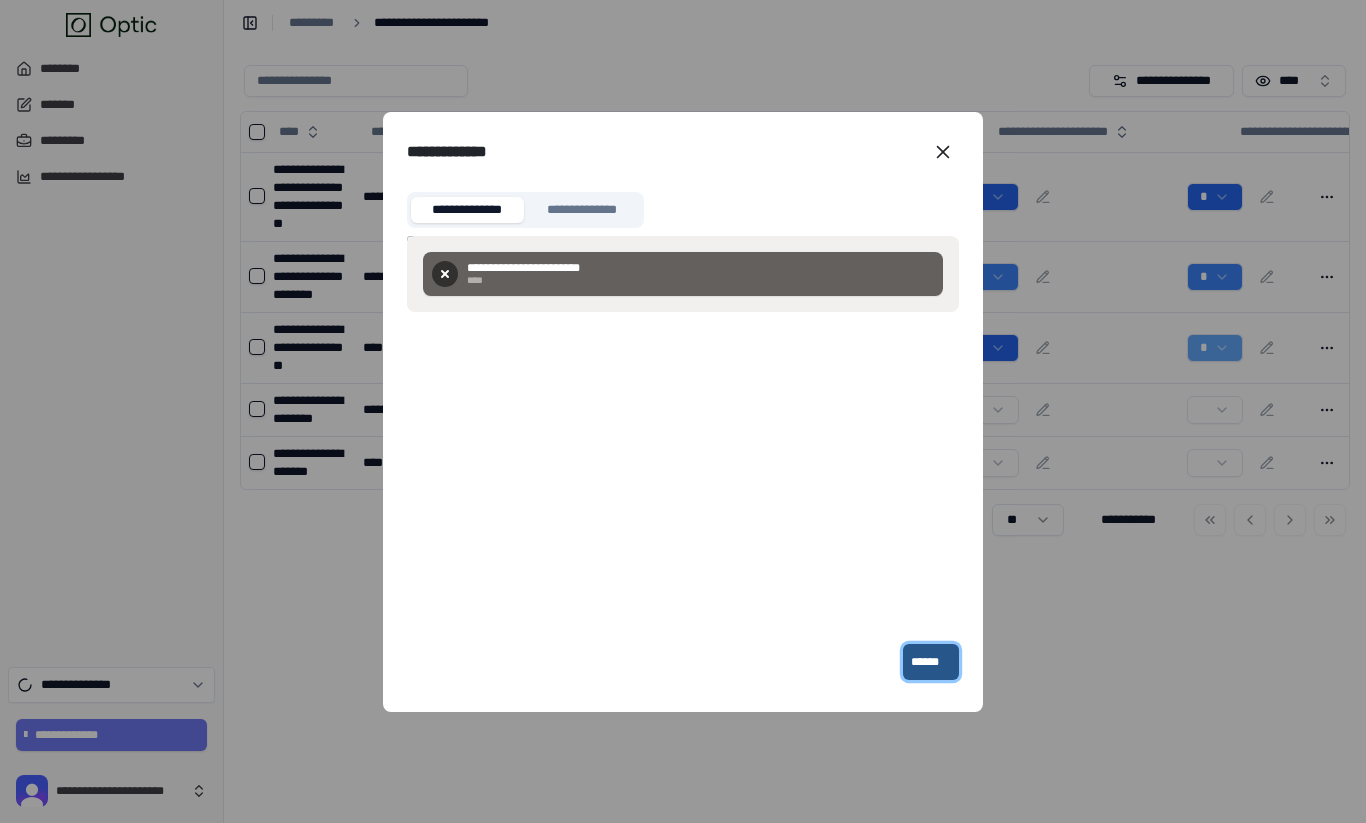click on "******" at bounding box center (931, 662) 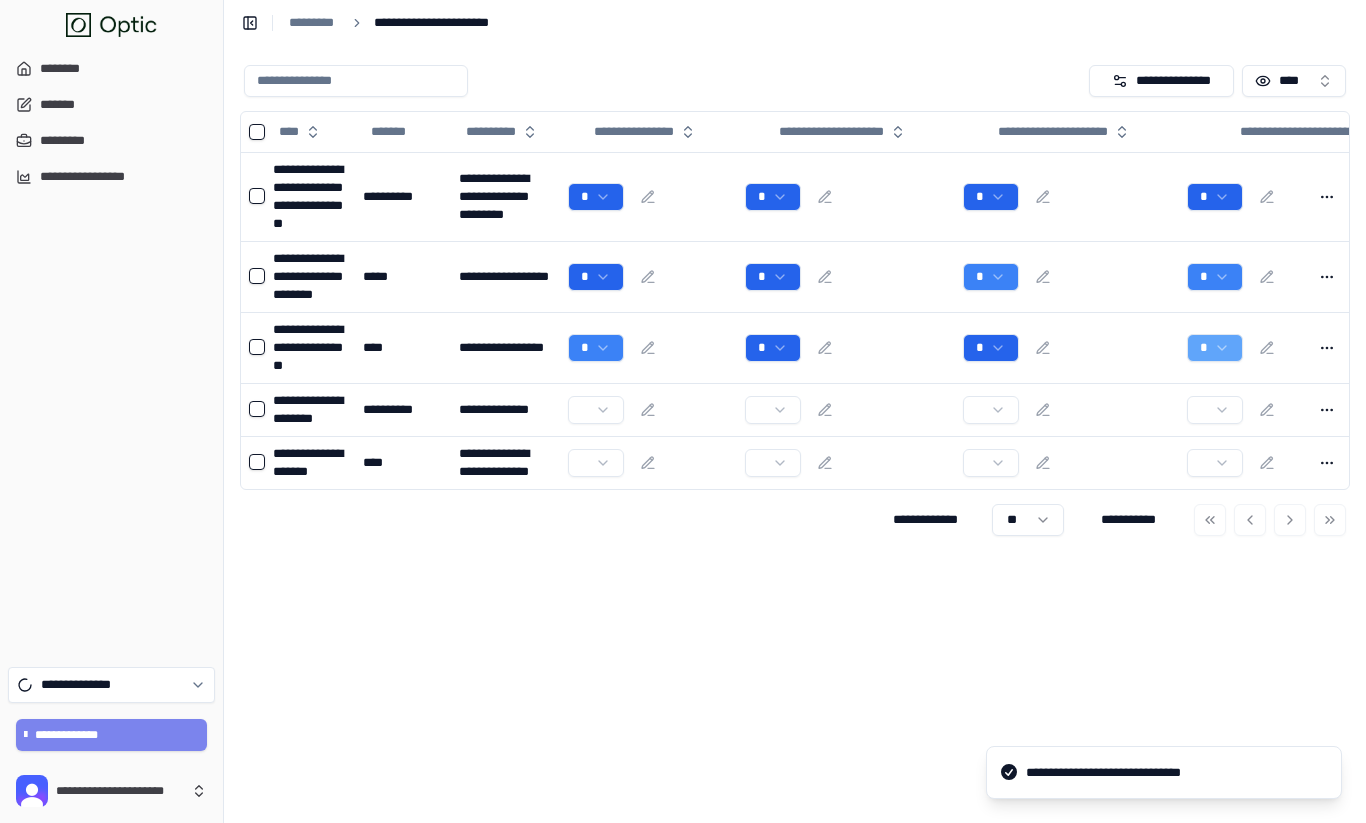 click on "**********" at bounding box center [112, 735] 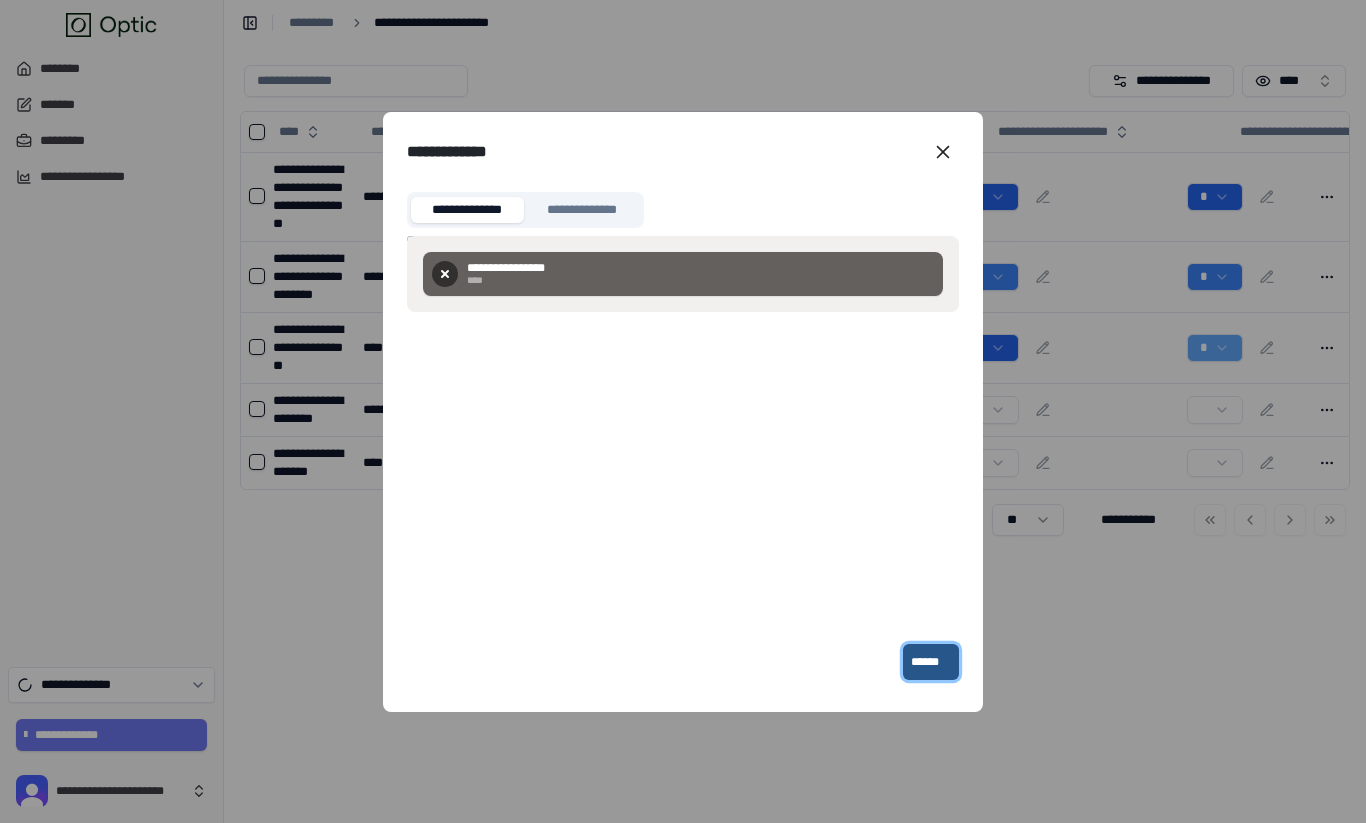 click on "******" at bounding box center [931, 662] 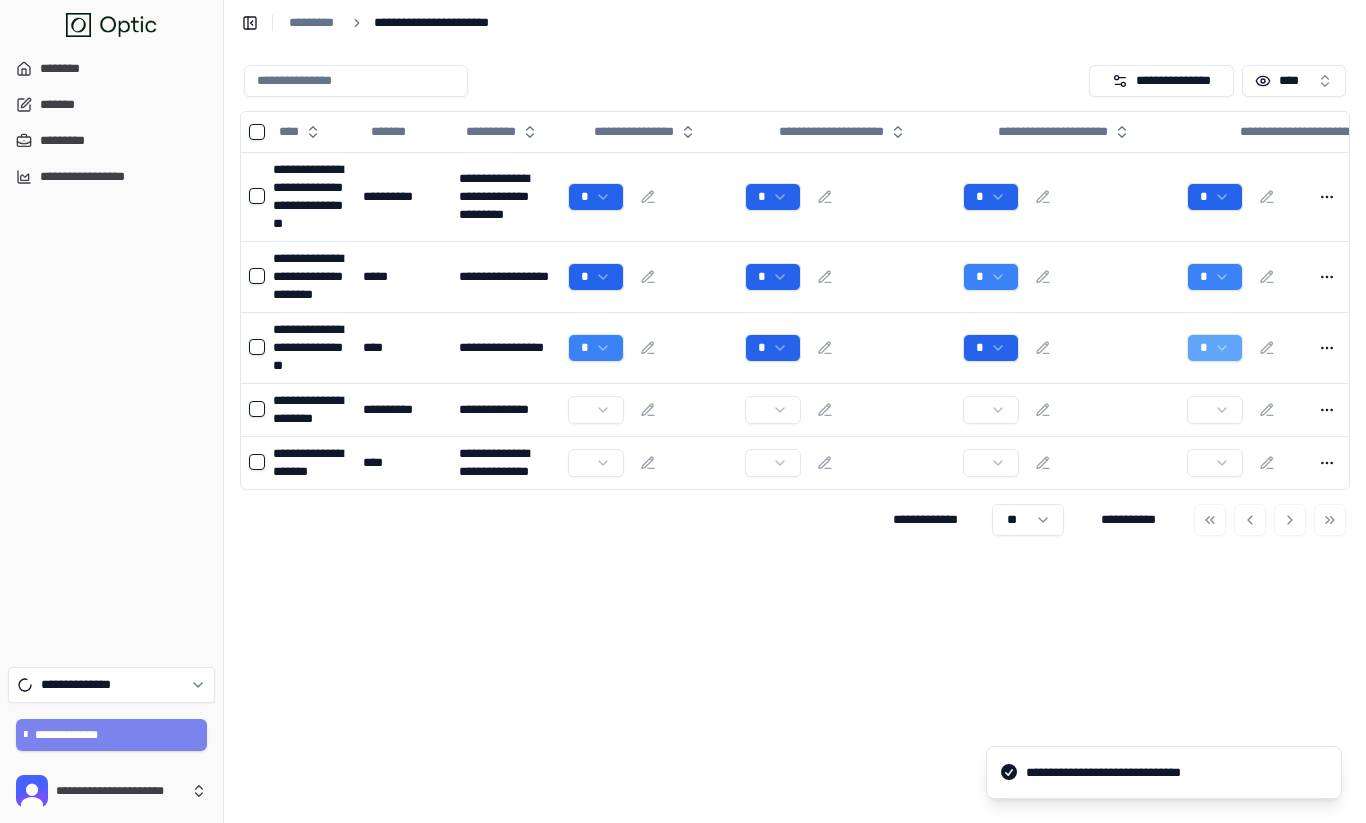 click on "**********" at bounding box center (112, 735) 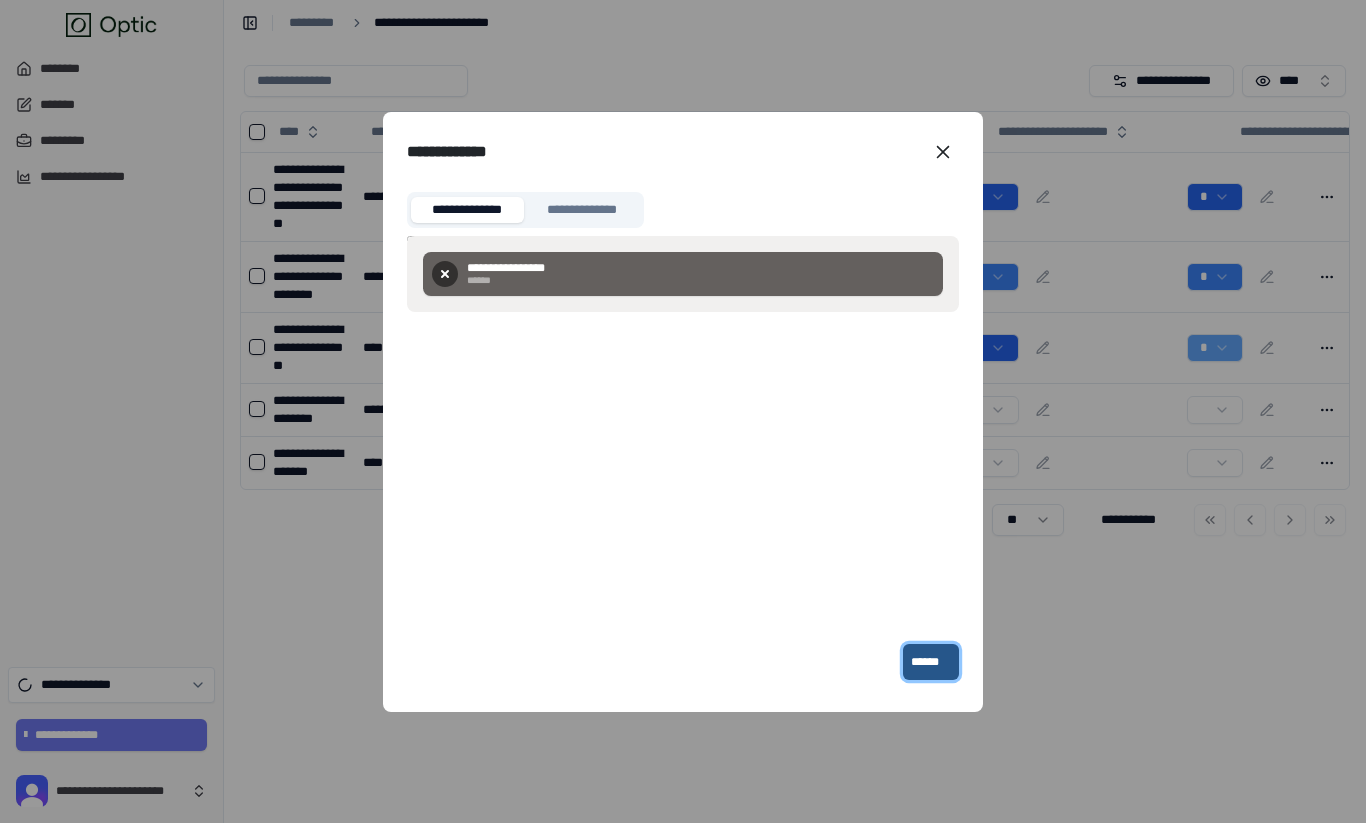 click on "******" at bounding box center [931, 662] 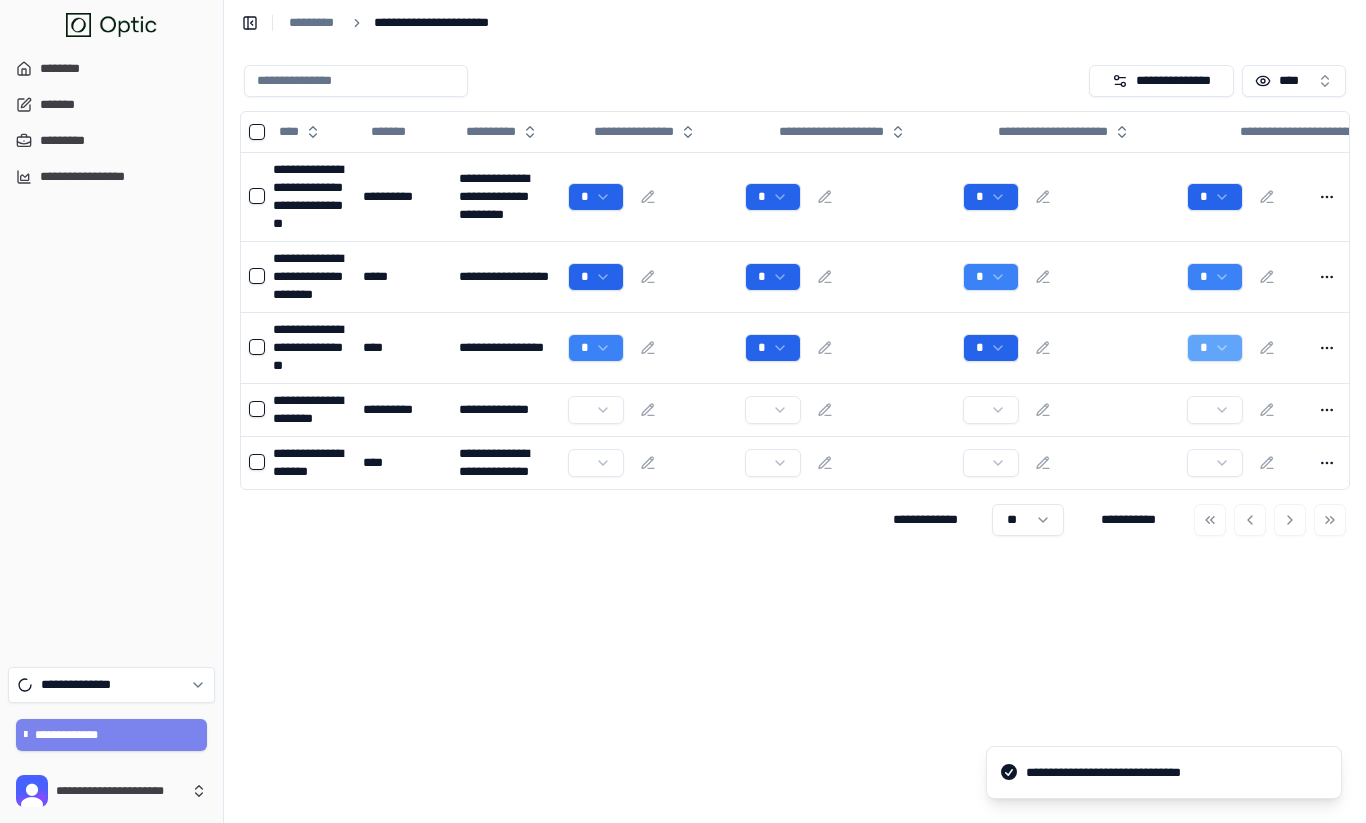 click on "**********" at bounding box center [112, 735] 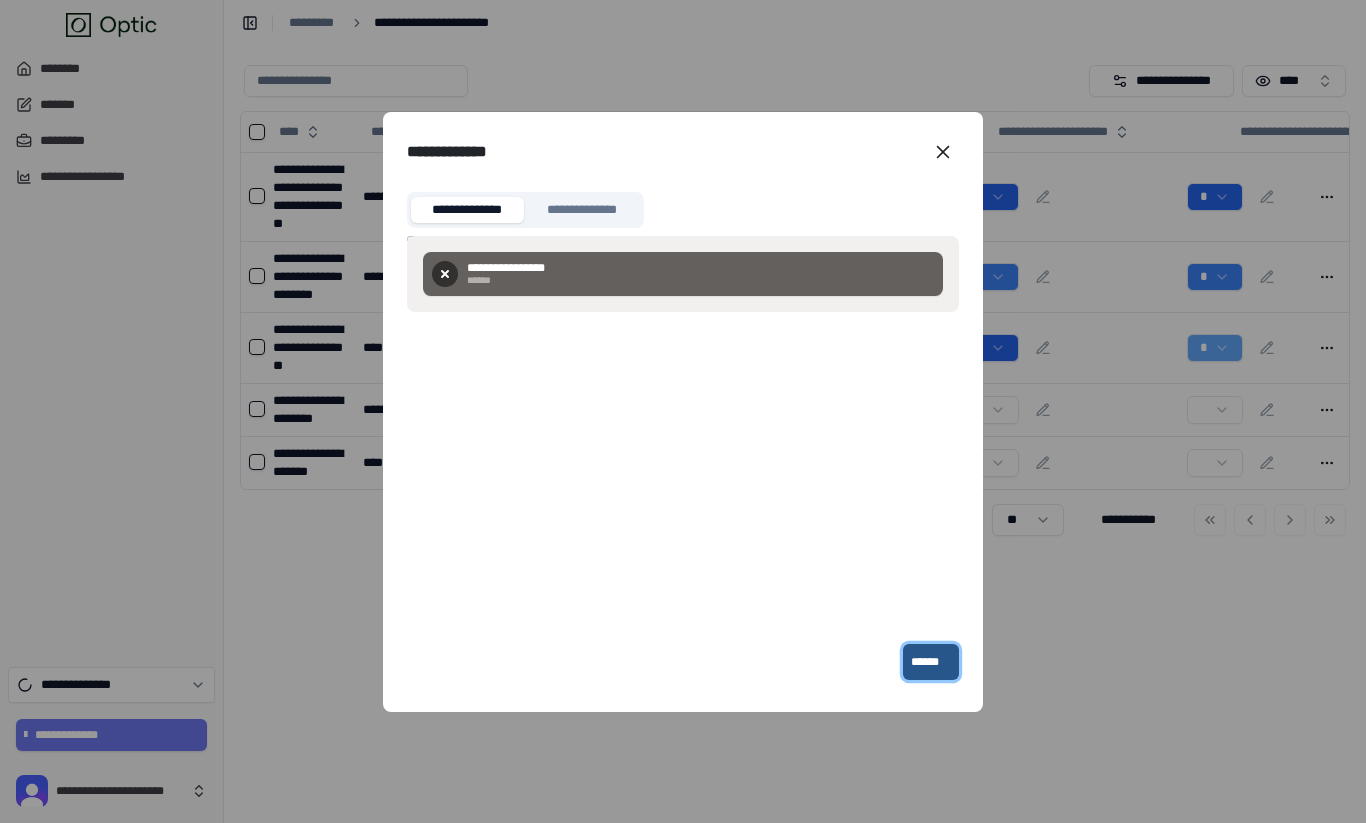 click on "******" at bounding box center [931, 662] 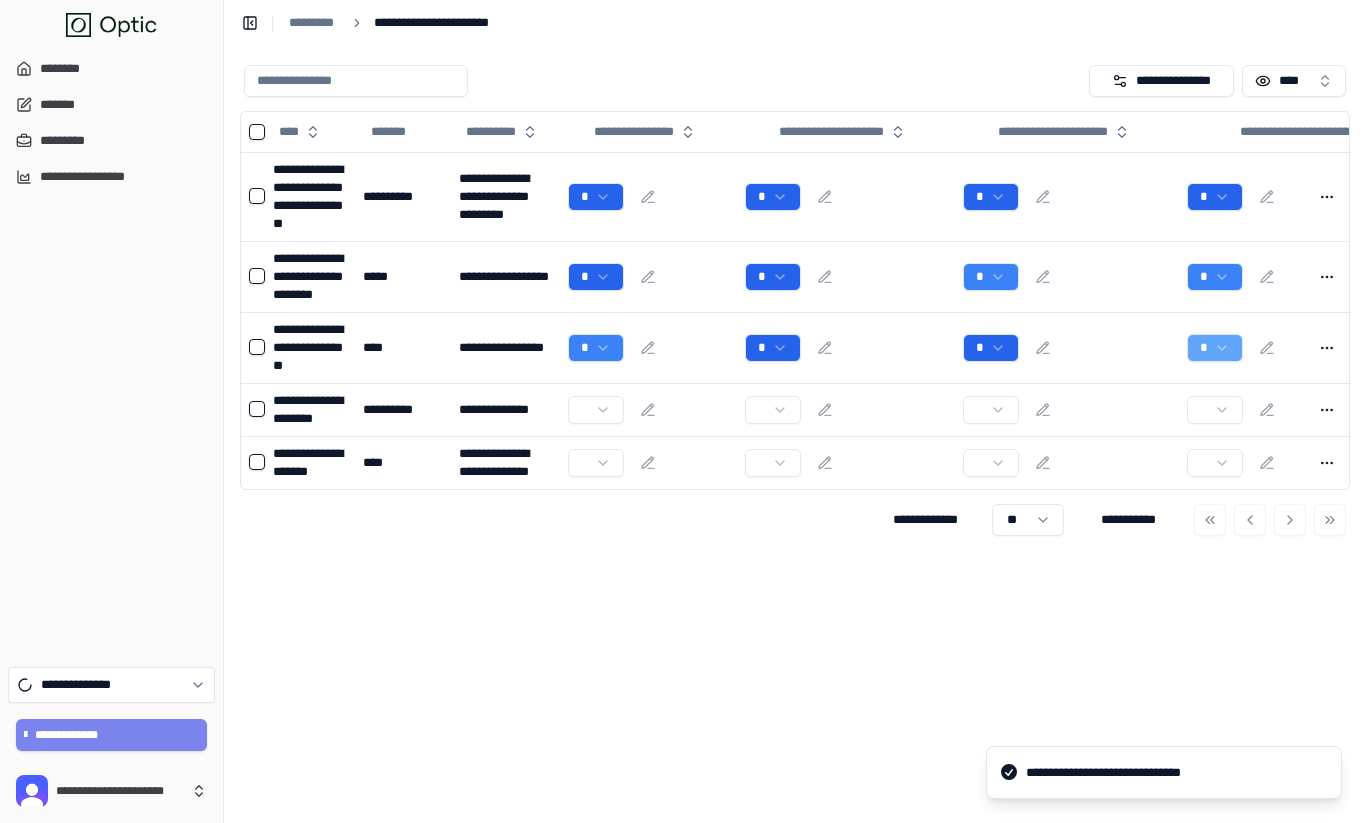 click on "**********" at bounding box center [112, 735] 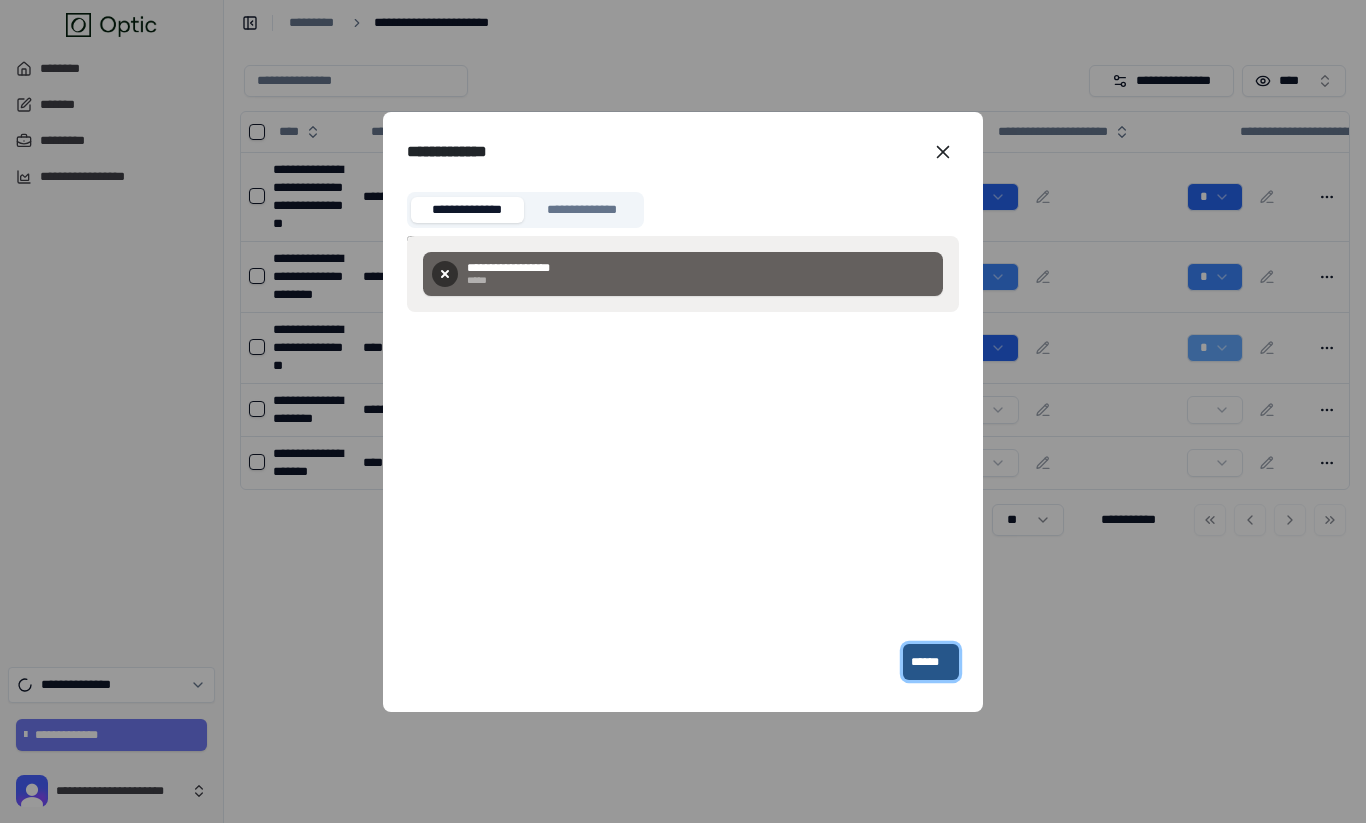 click on "******" at bounding box center [931, 662] 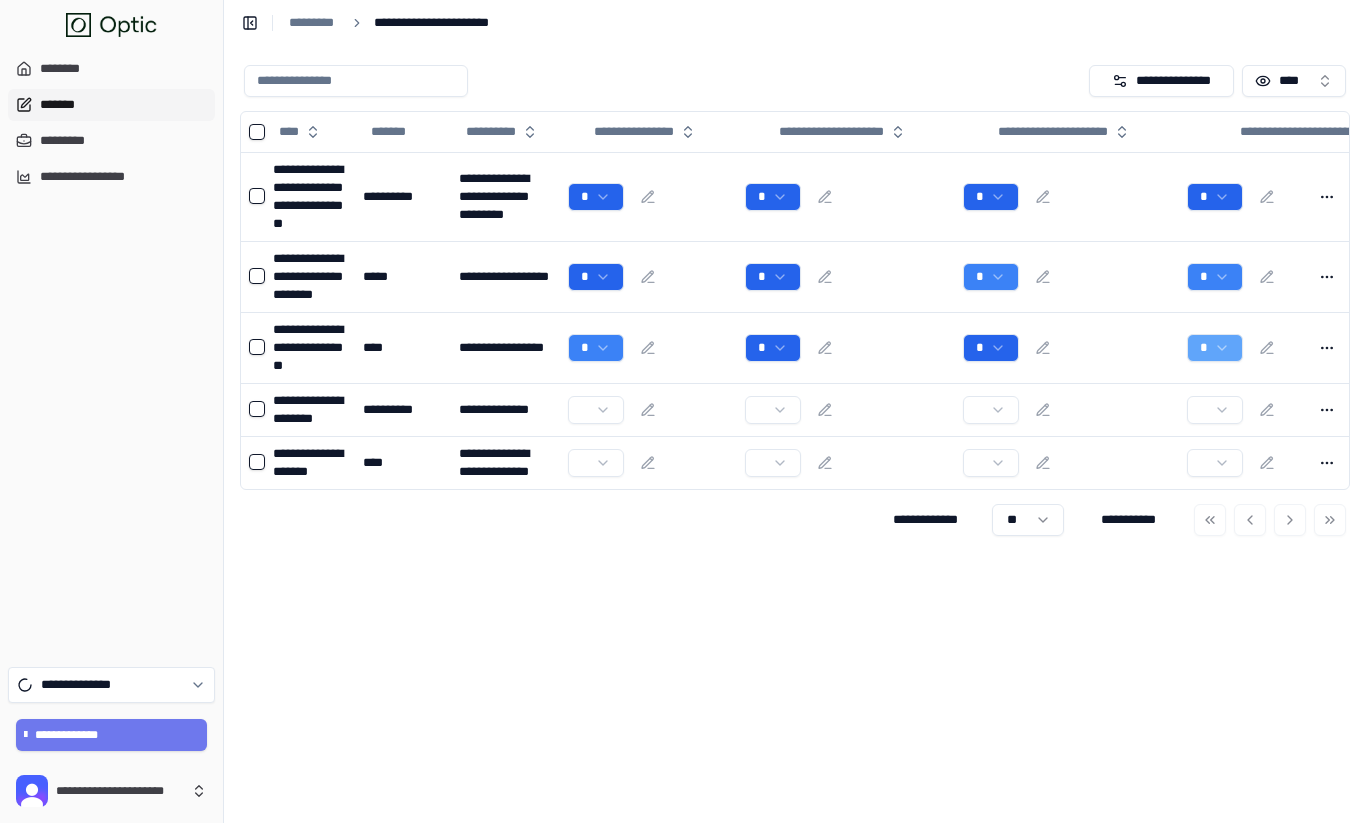 click on "*******" at bounding box center (111, 105) 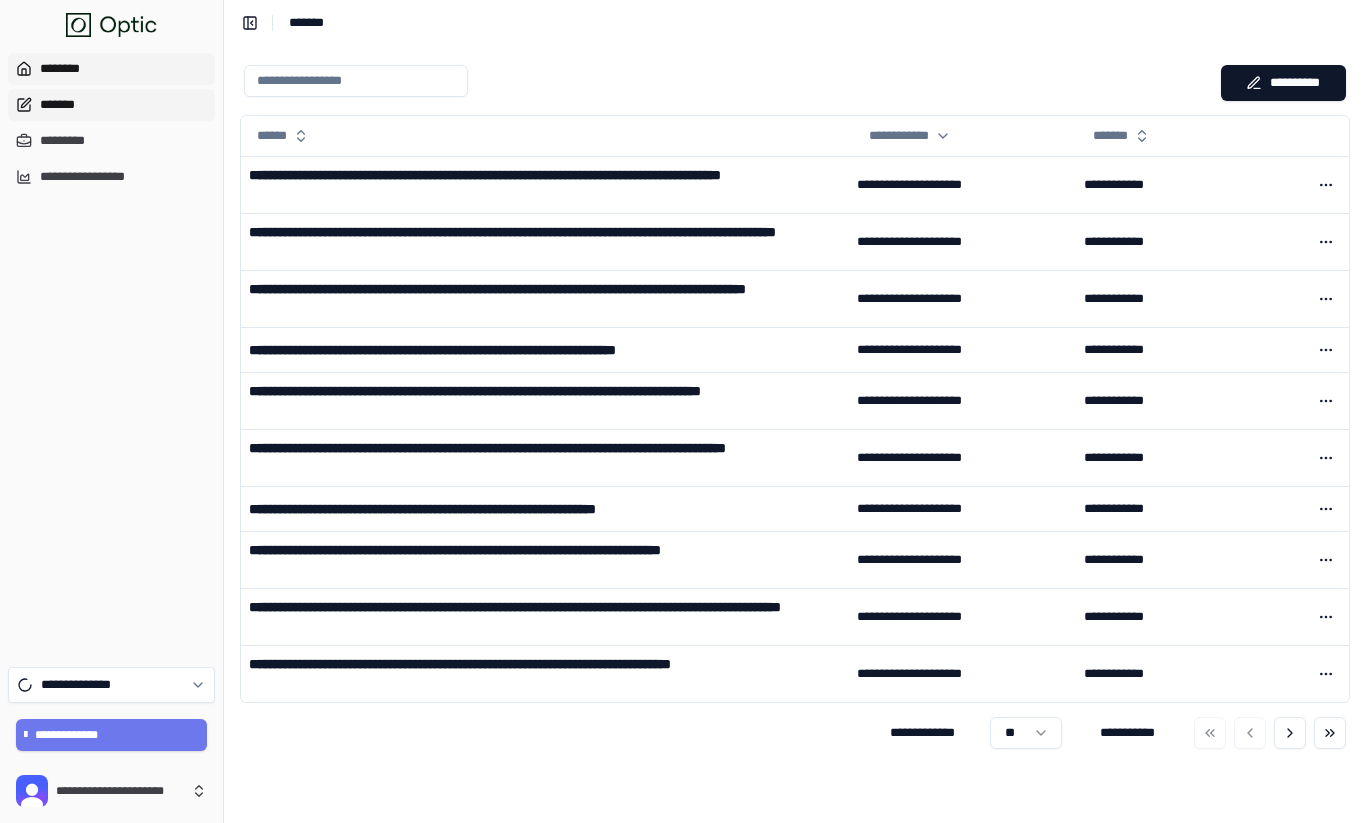 click on "********" at bounding box center (111, 69) 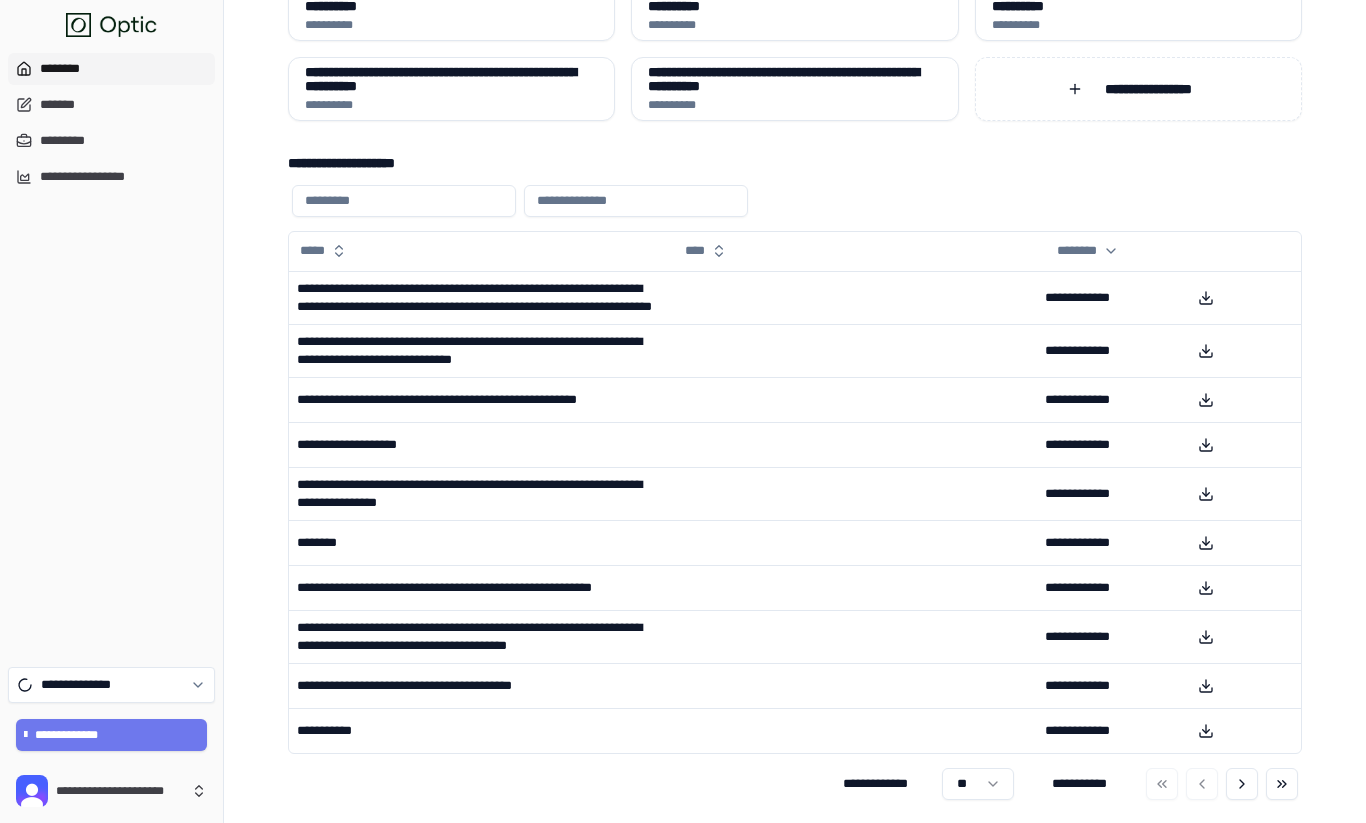 scroll, scrollTop: 164, scrollLeft: 0, axis: vertical 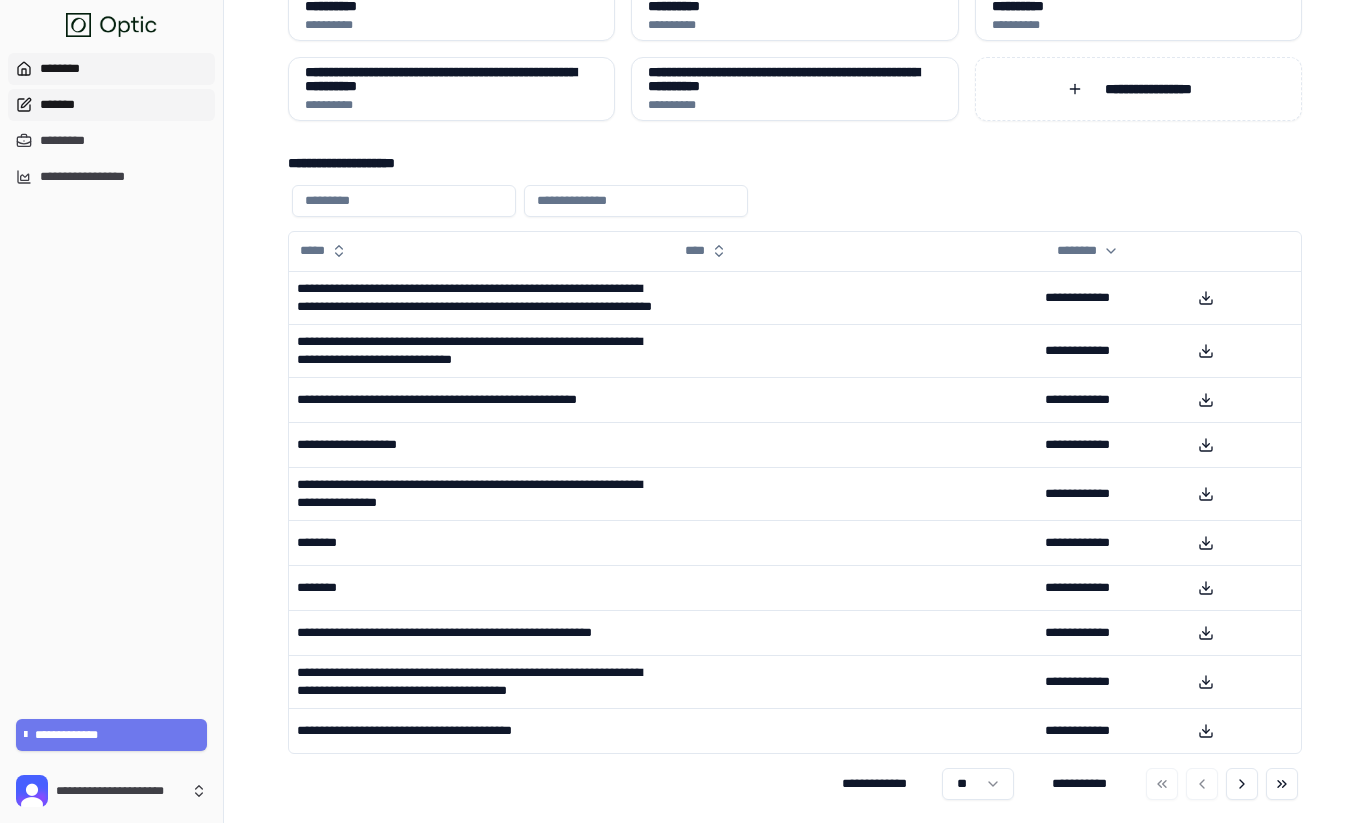 click on "*******" at bounding box center (111, 105) 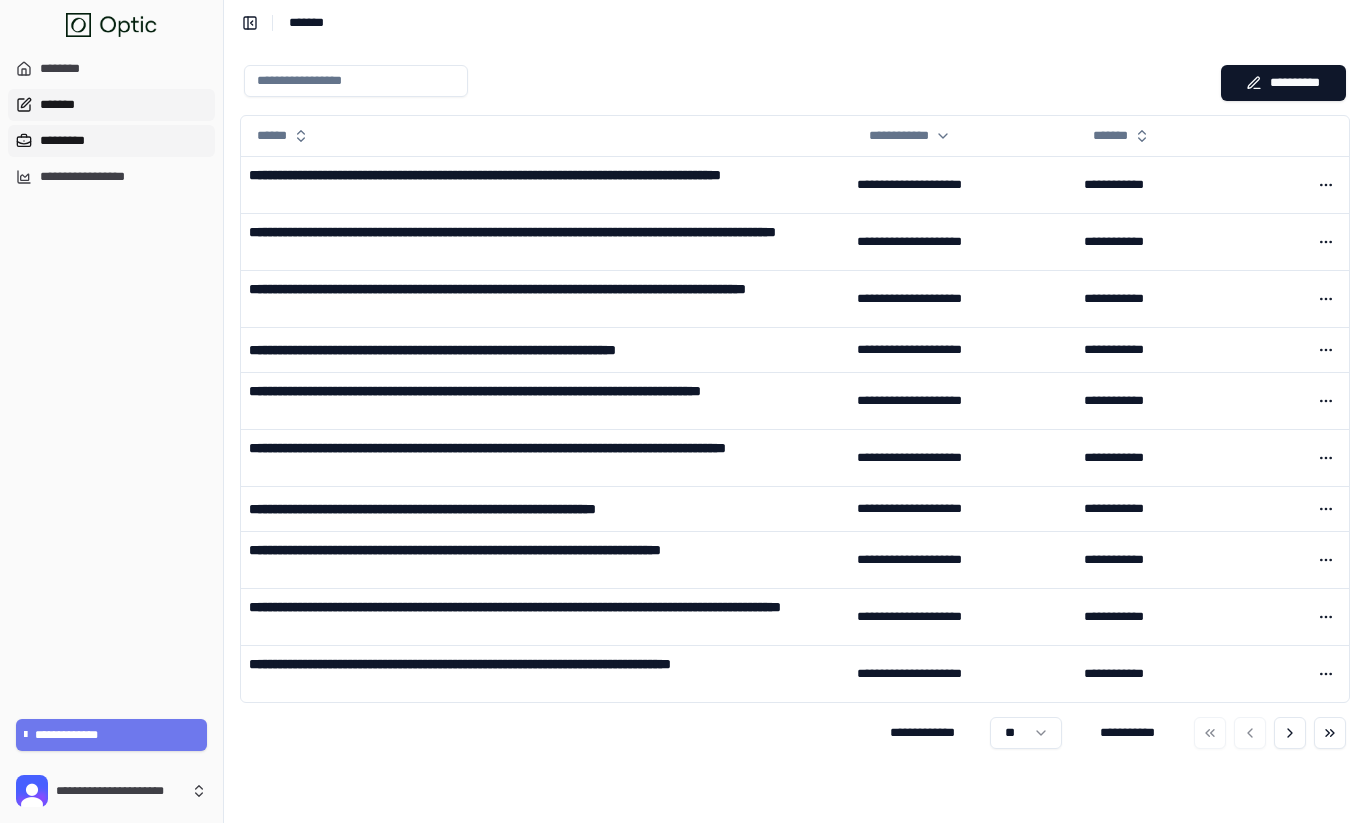 click on "*********" at bounding box center (111, 141) 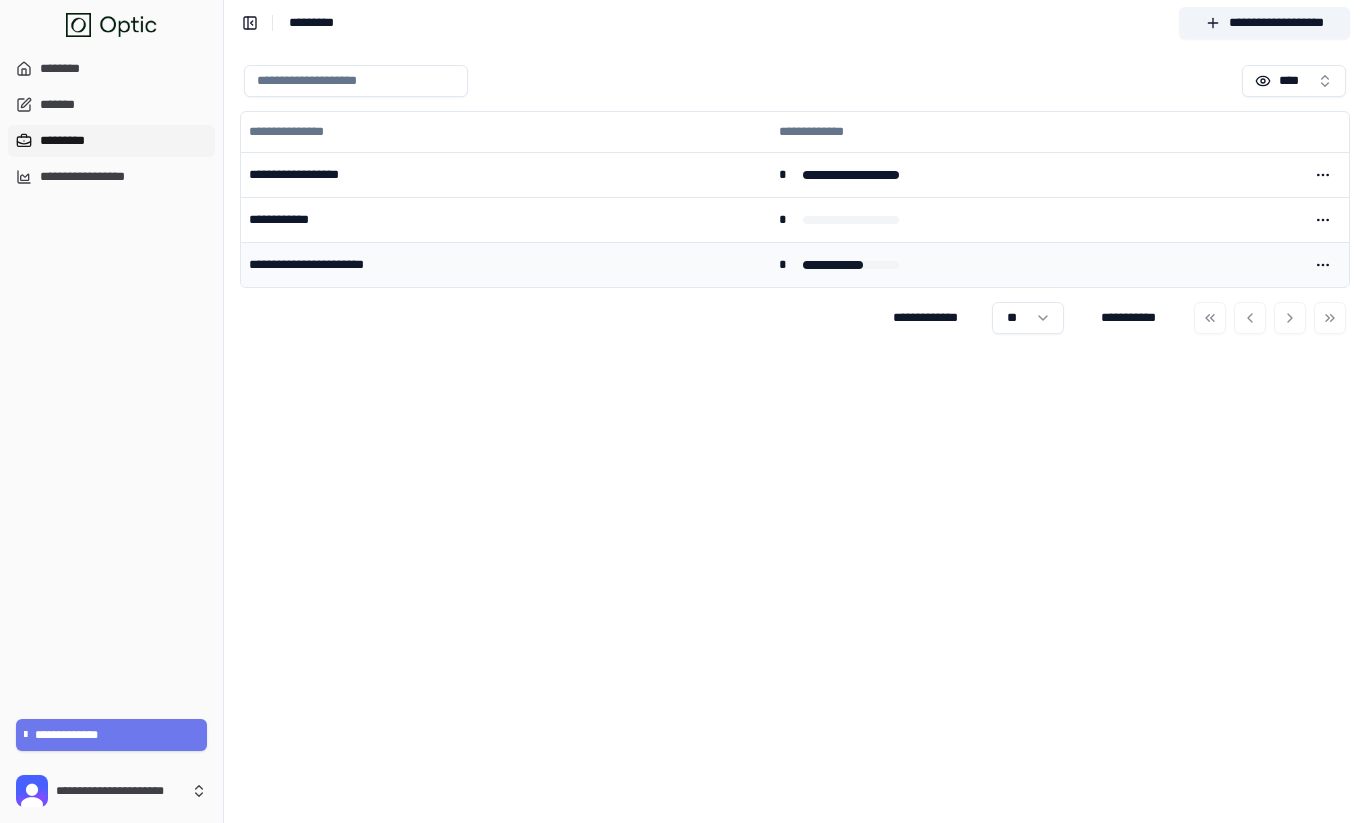click on "**********" at bounding box center (506, 264) 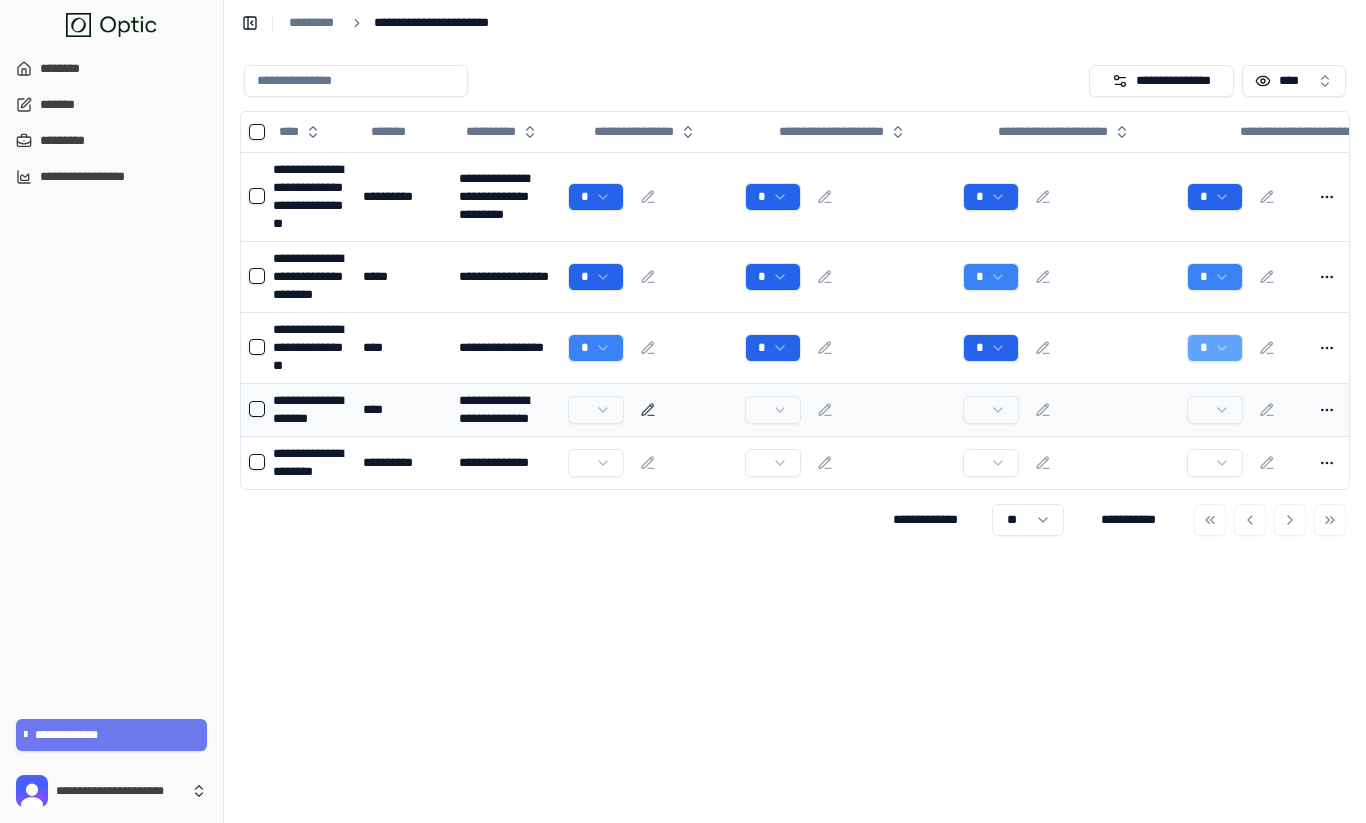 click 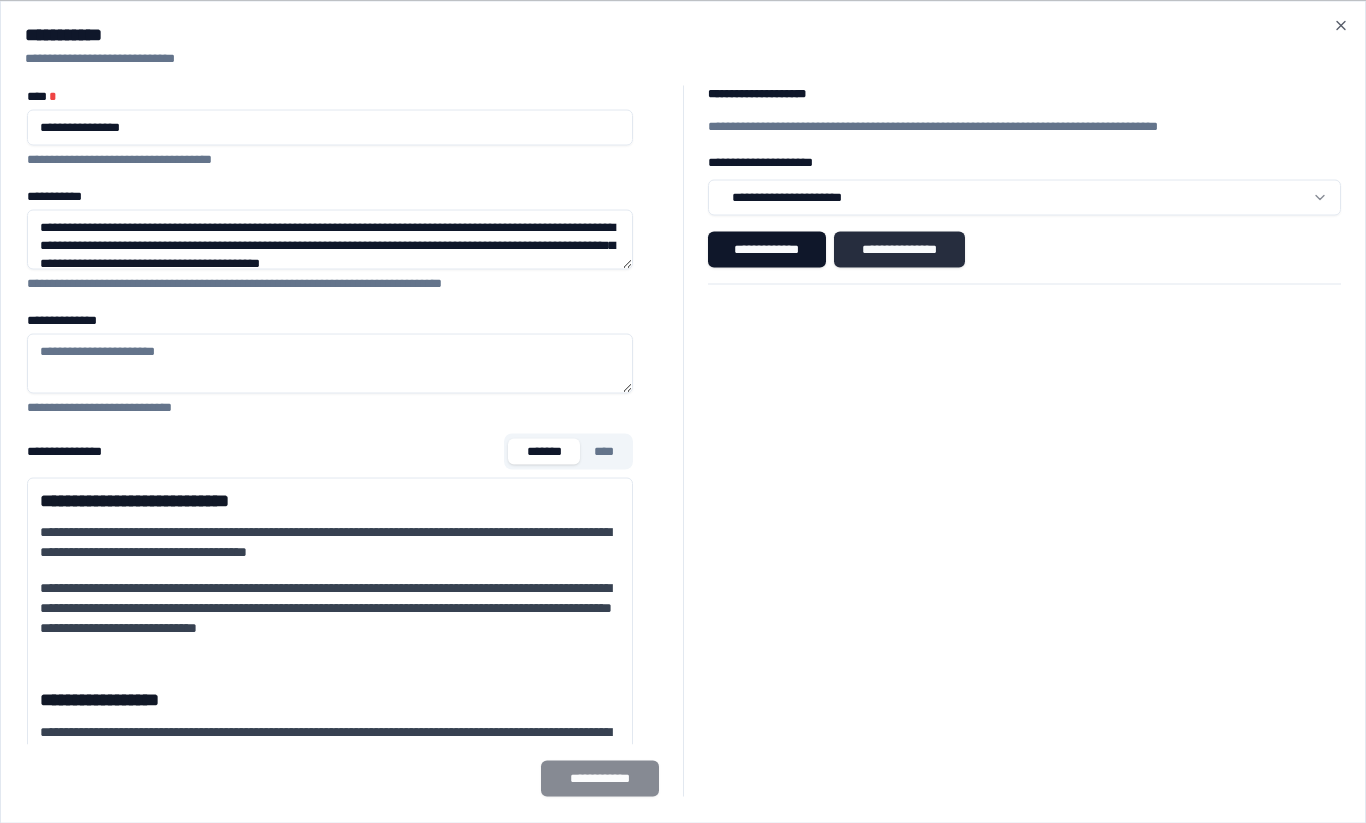 click on "**********" at bounding box center (899, 249) 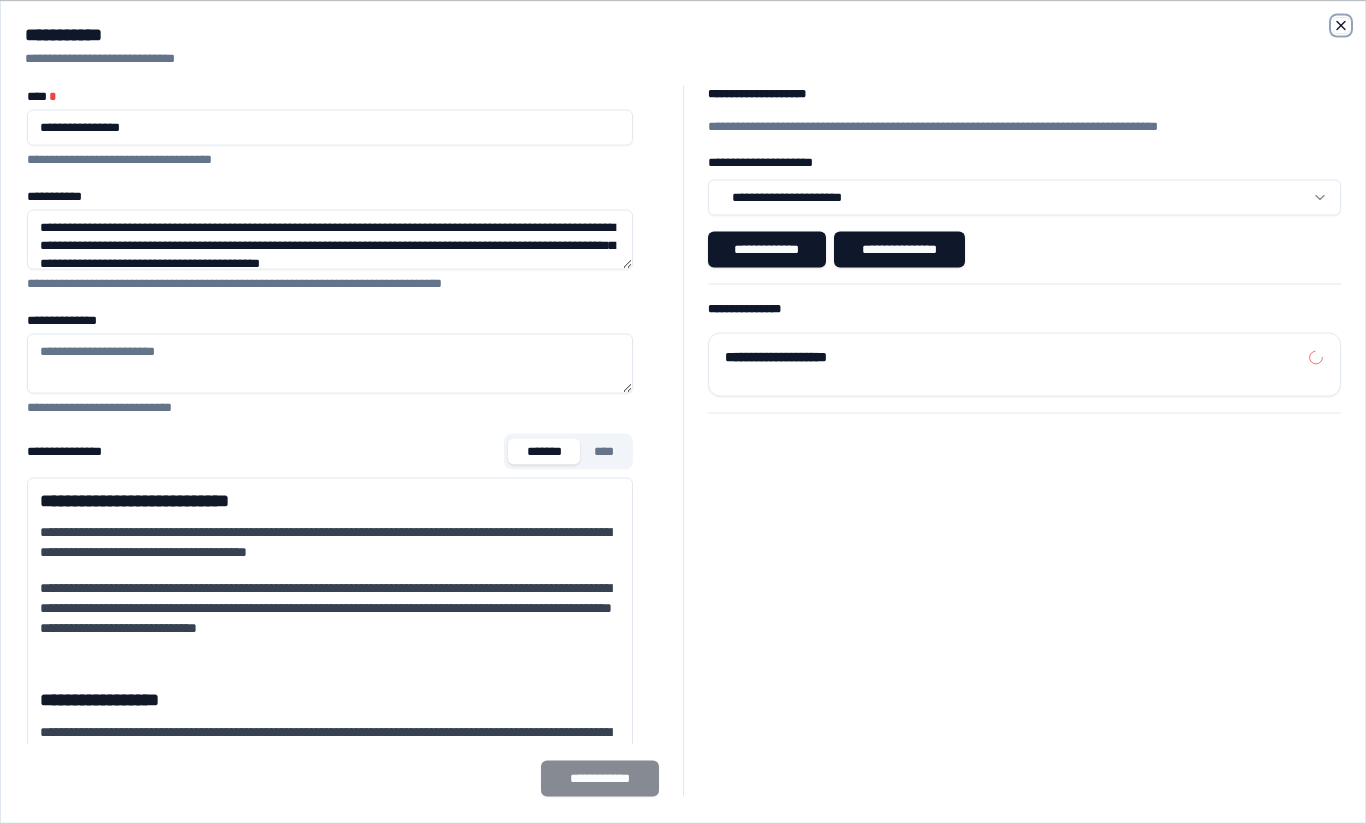 click 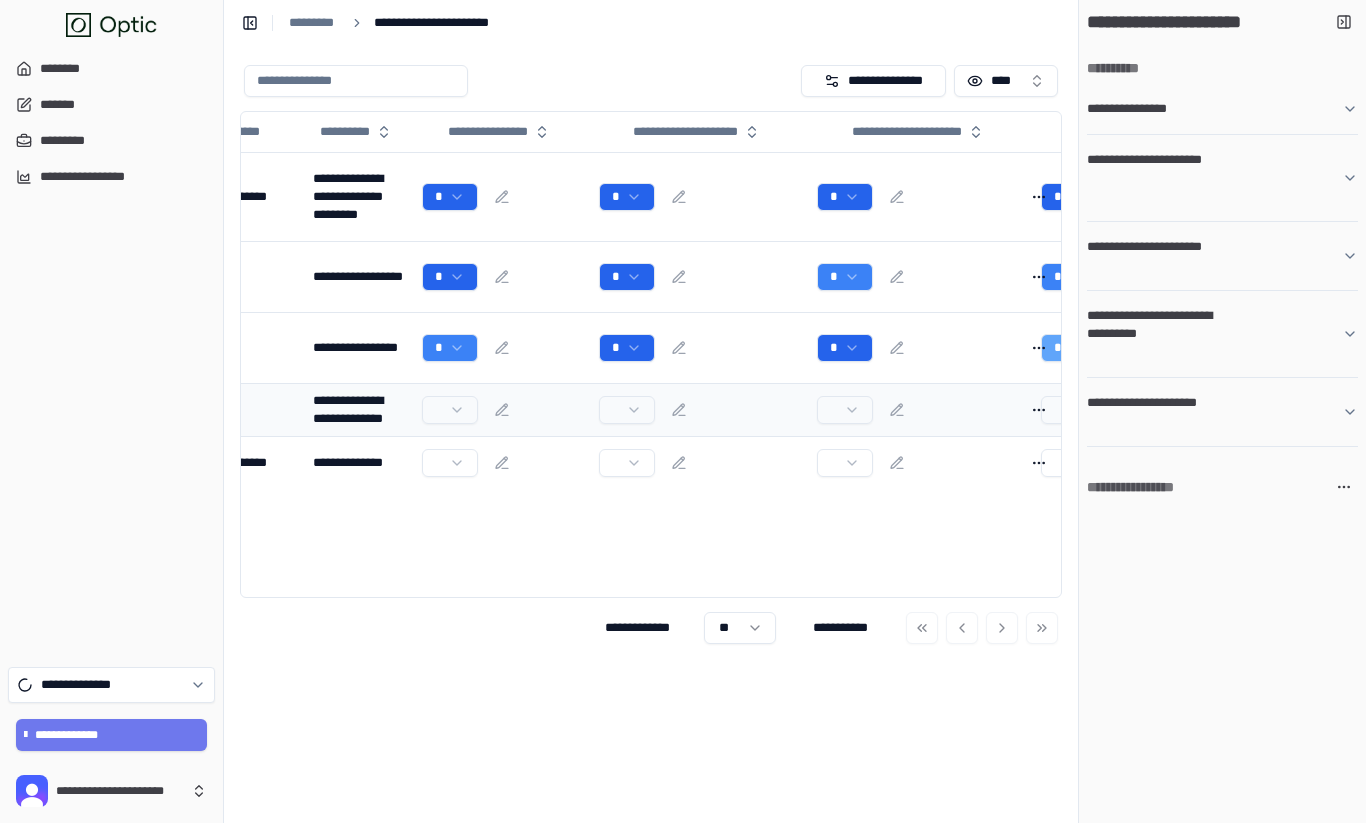 scroll, scrollTop: 0, scrollLeft: 161, axis: horizontal 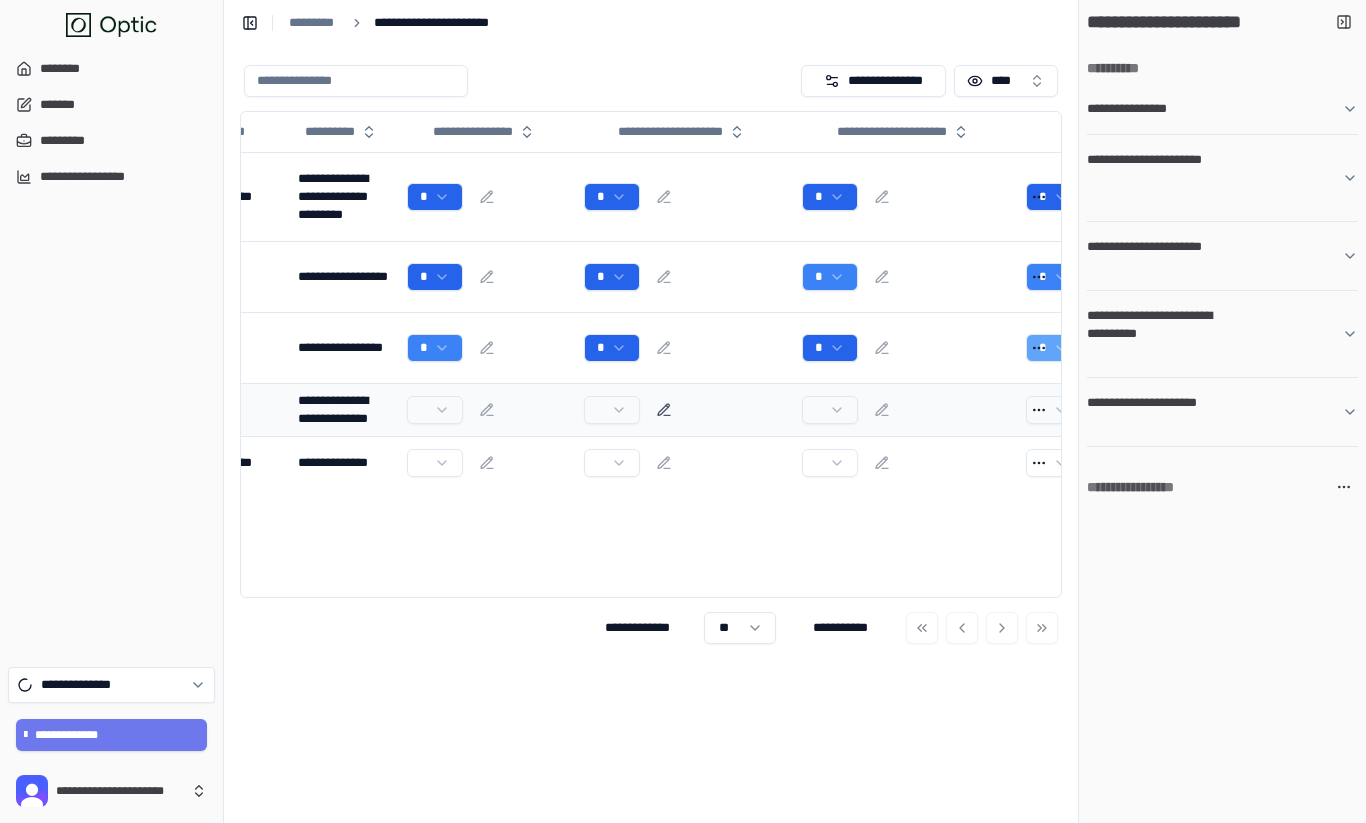 click 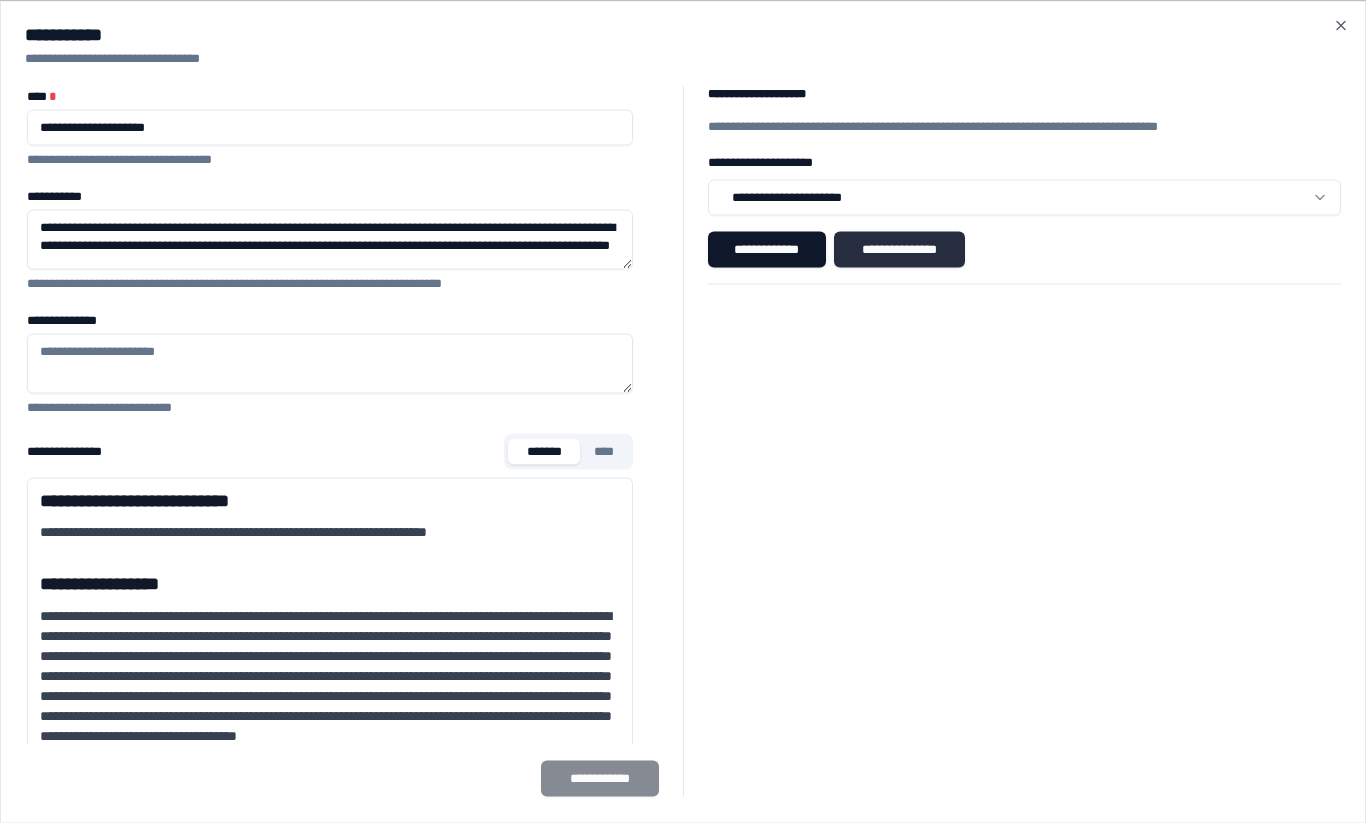 click on "**********" at bounding box center (899, 249) 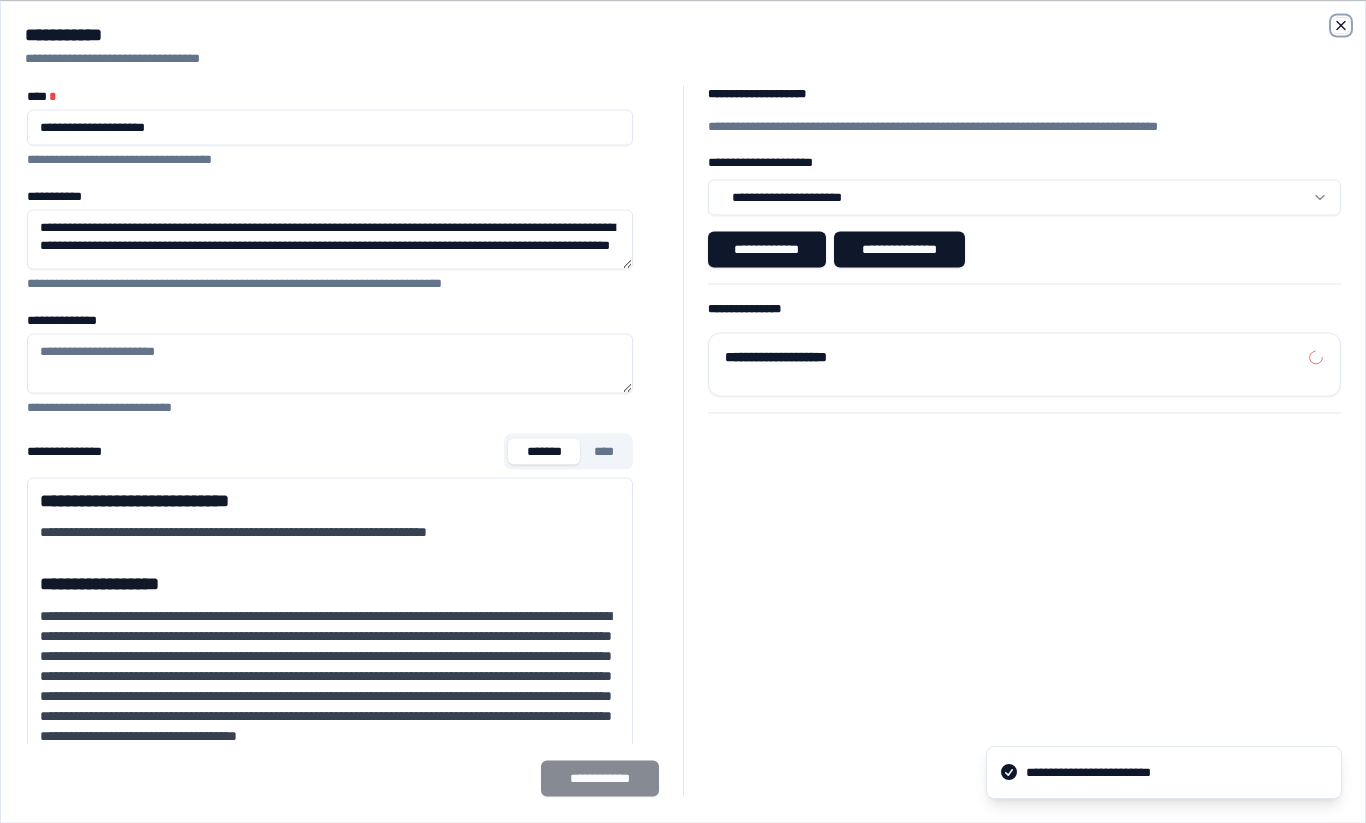 click 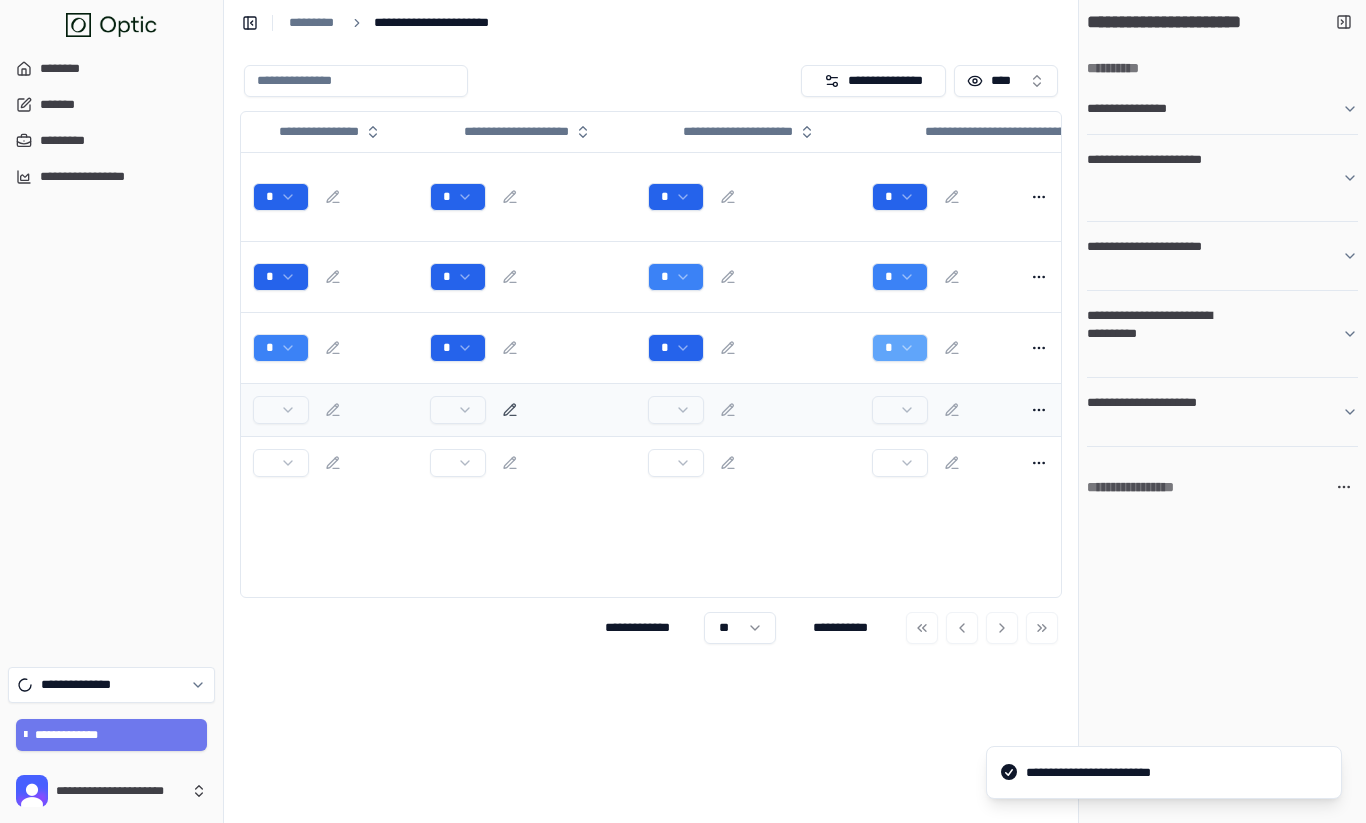 scroll, scrollTop: 0, scrollLeft: 376, axis: horizontal 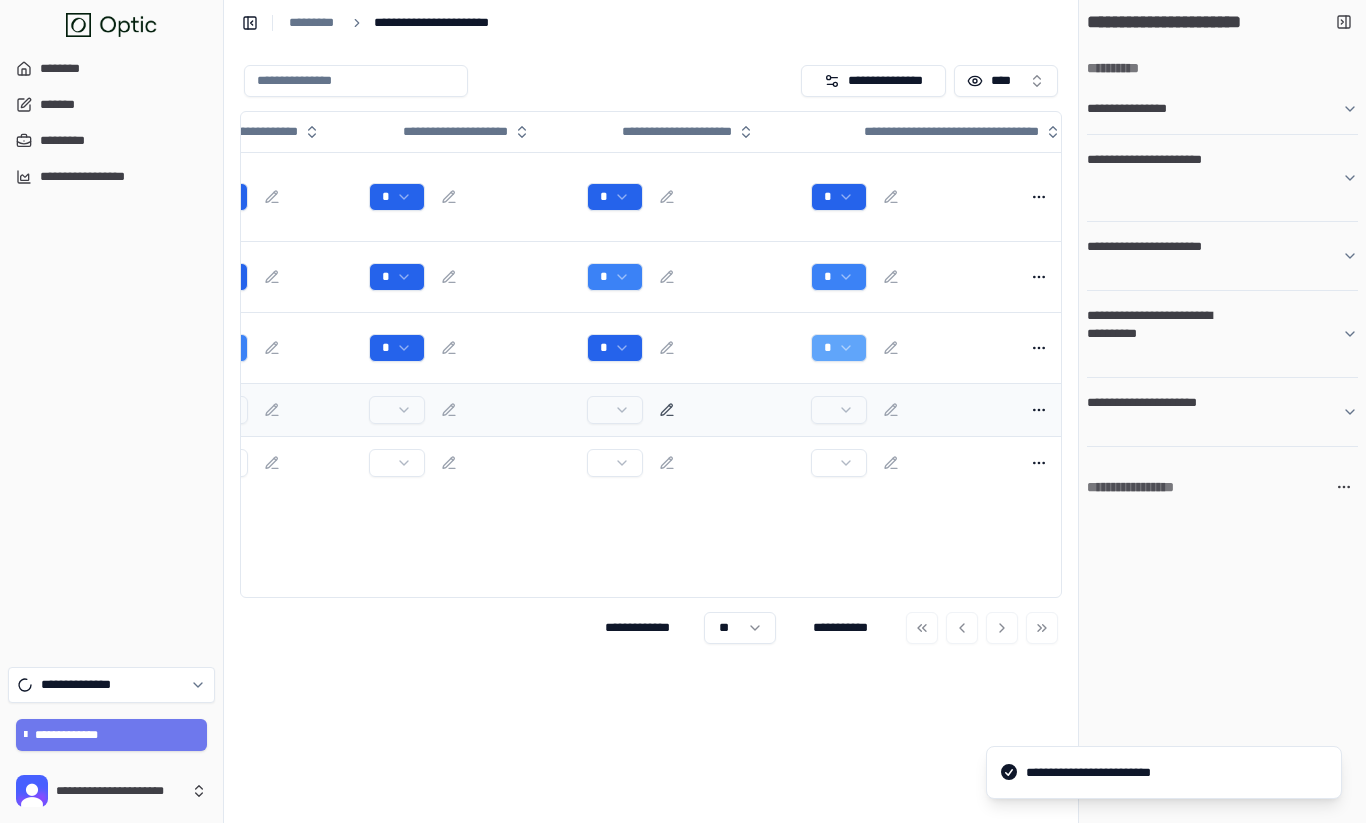 click 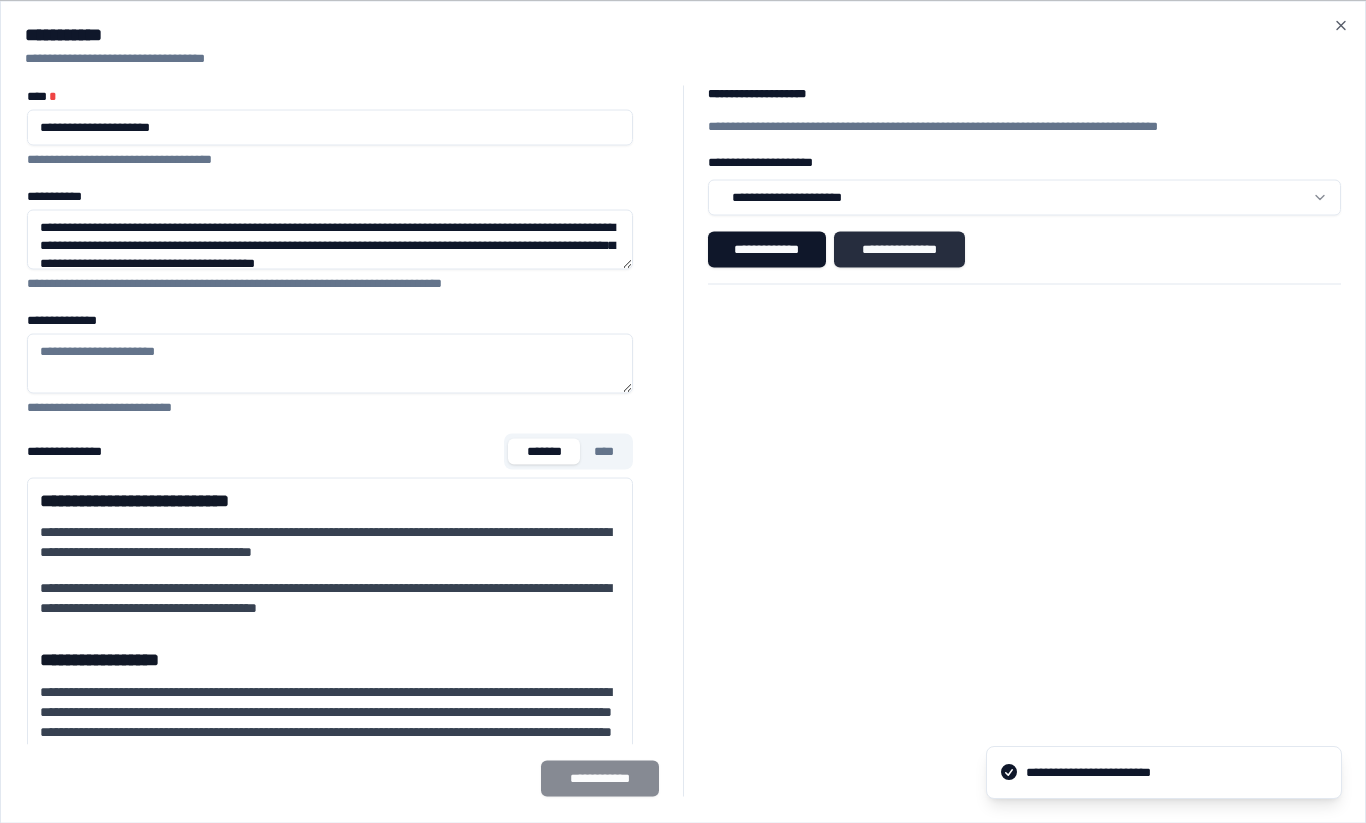 click on "**********" at bounding box center [899, 249] 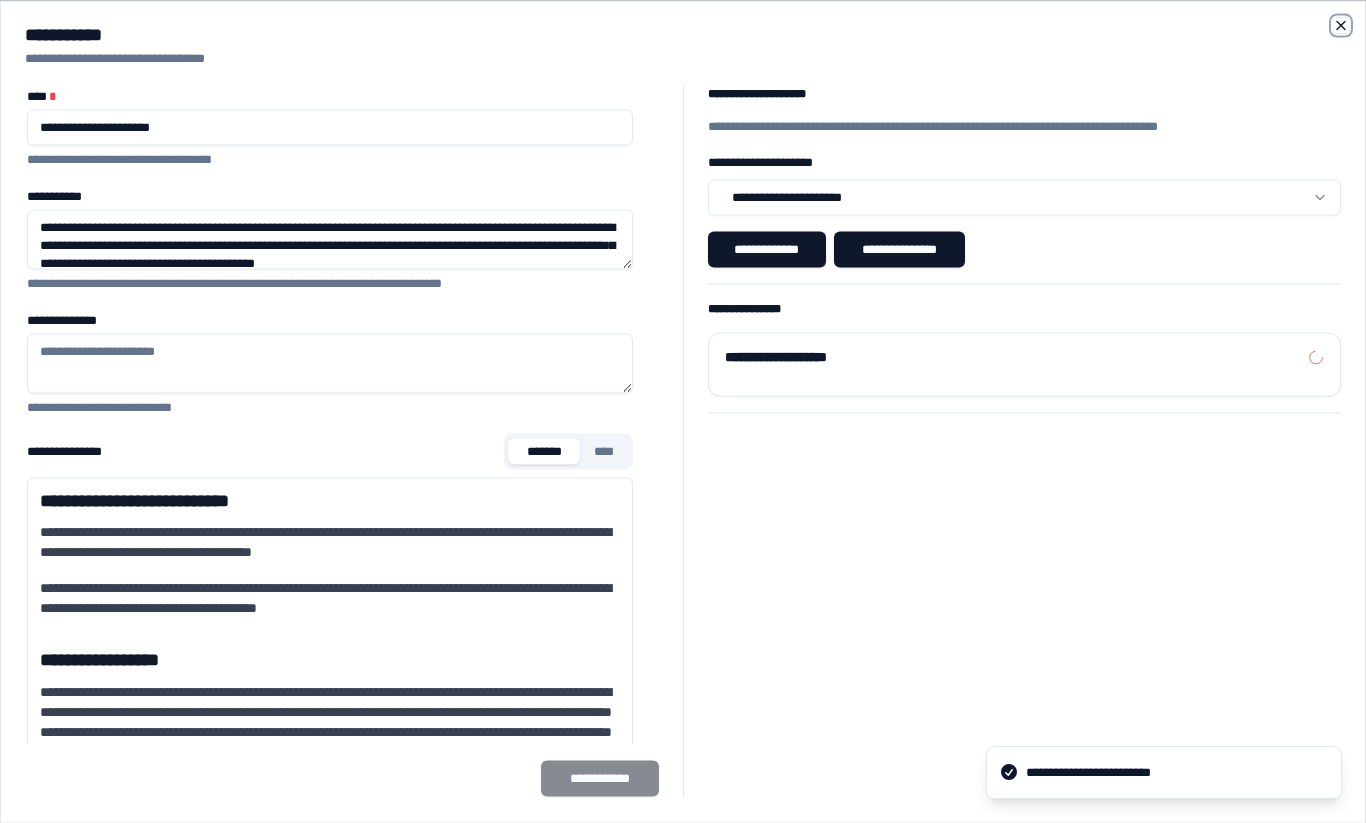click 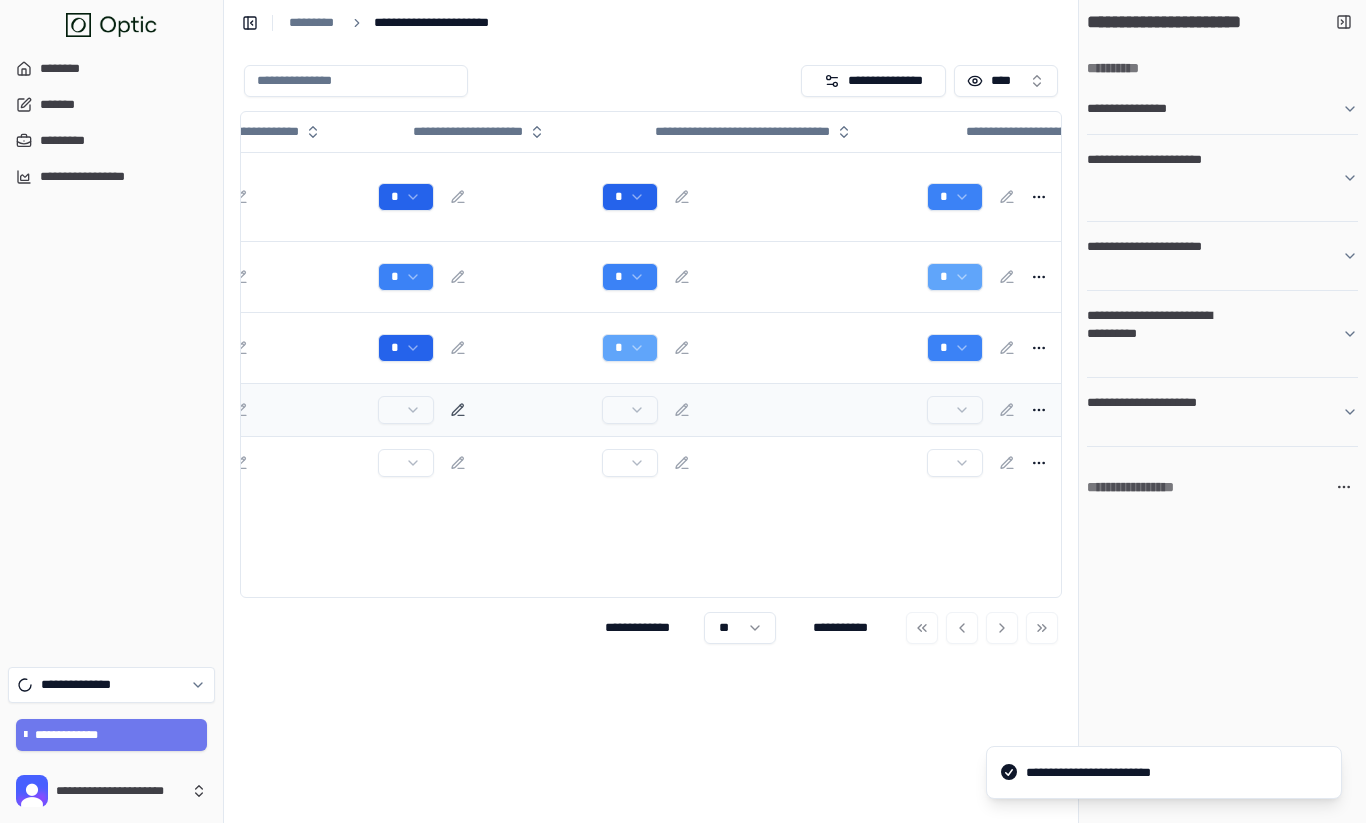 scroll, scrollTop: 0, scrollLeft: 645, axis: horizontal 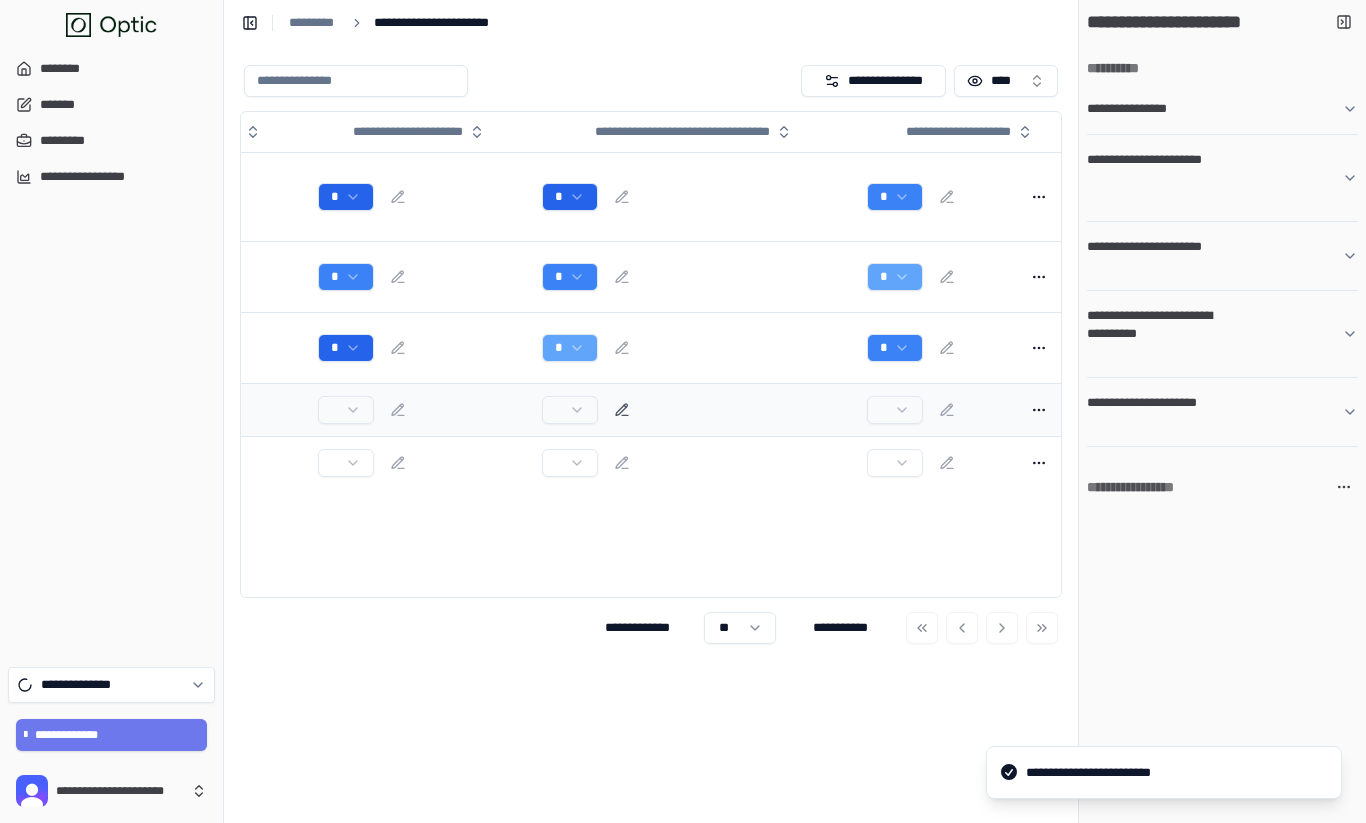 click 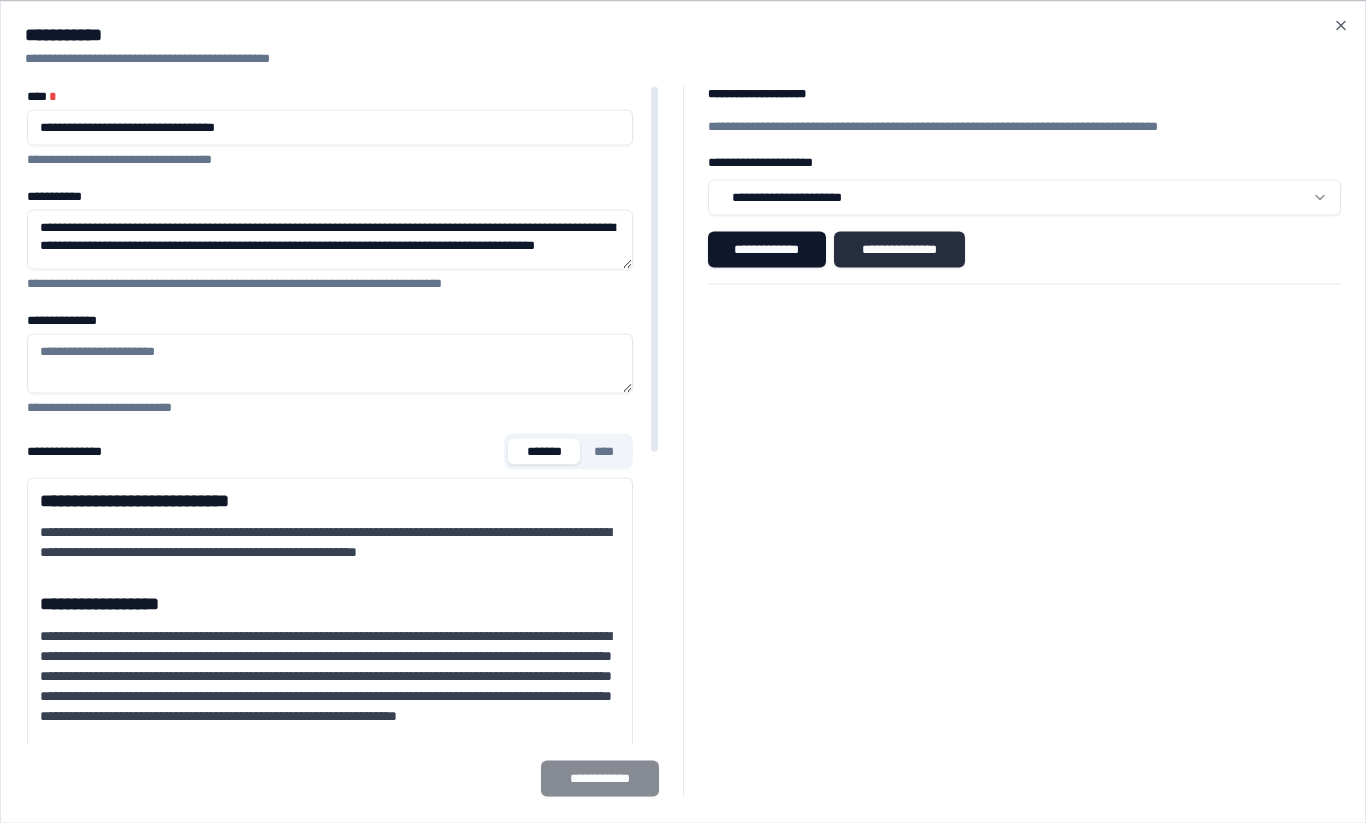 click on "**********" at bounding box center (899, 249) 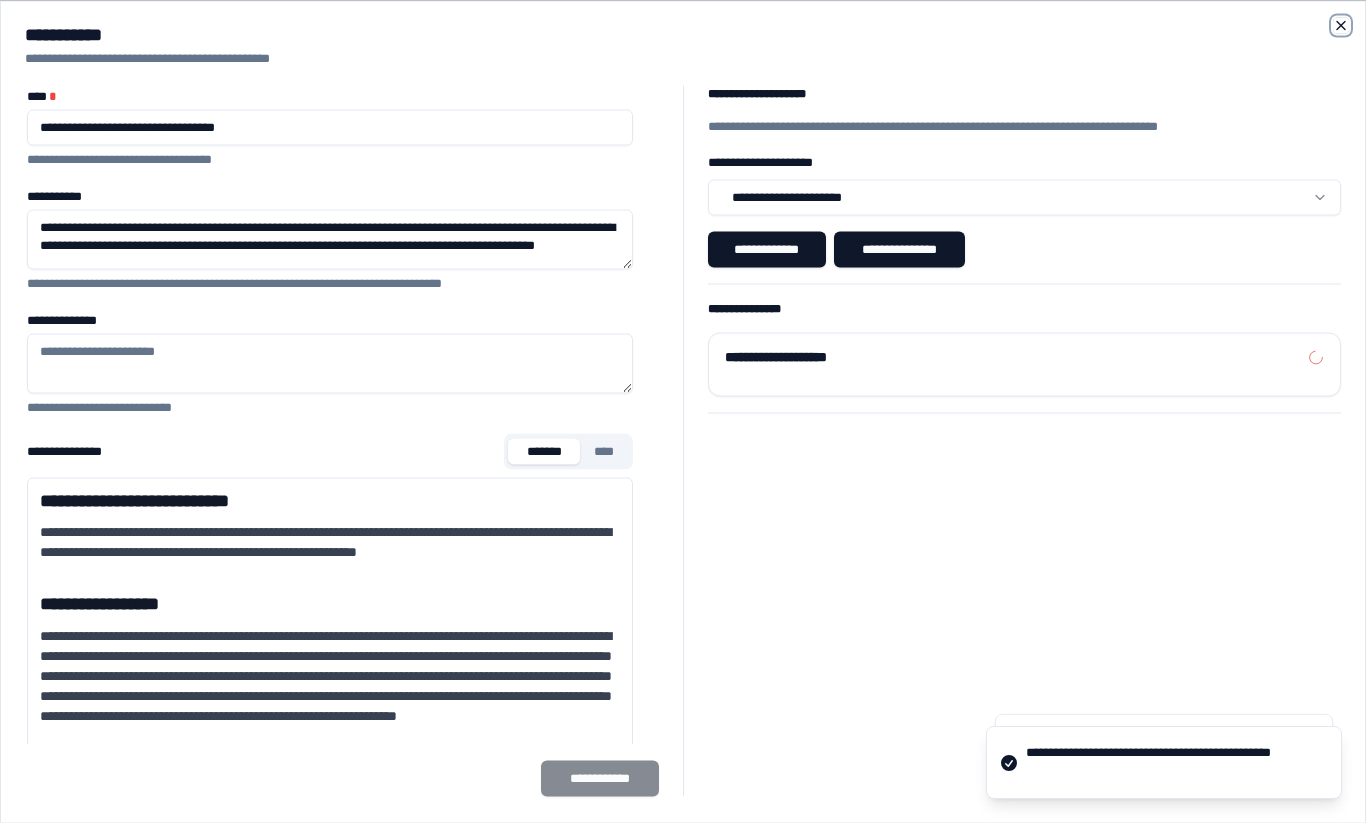 click 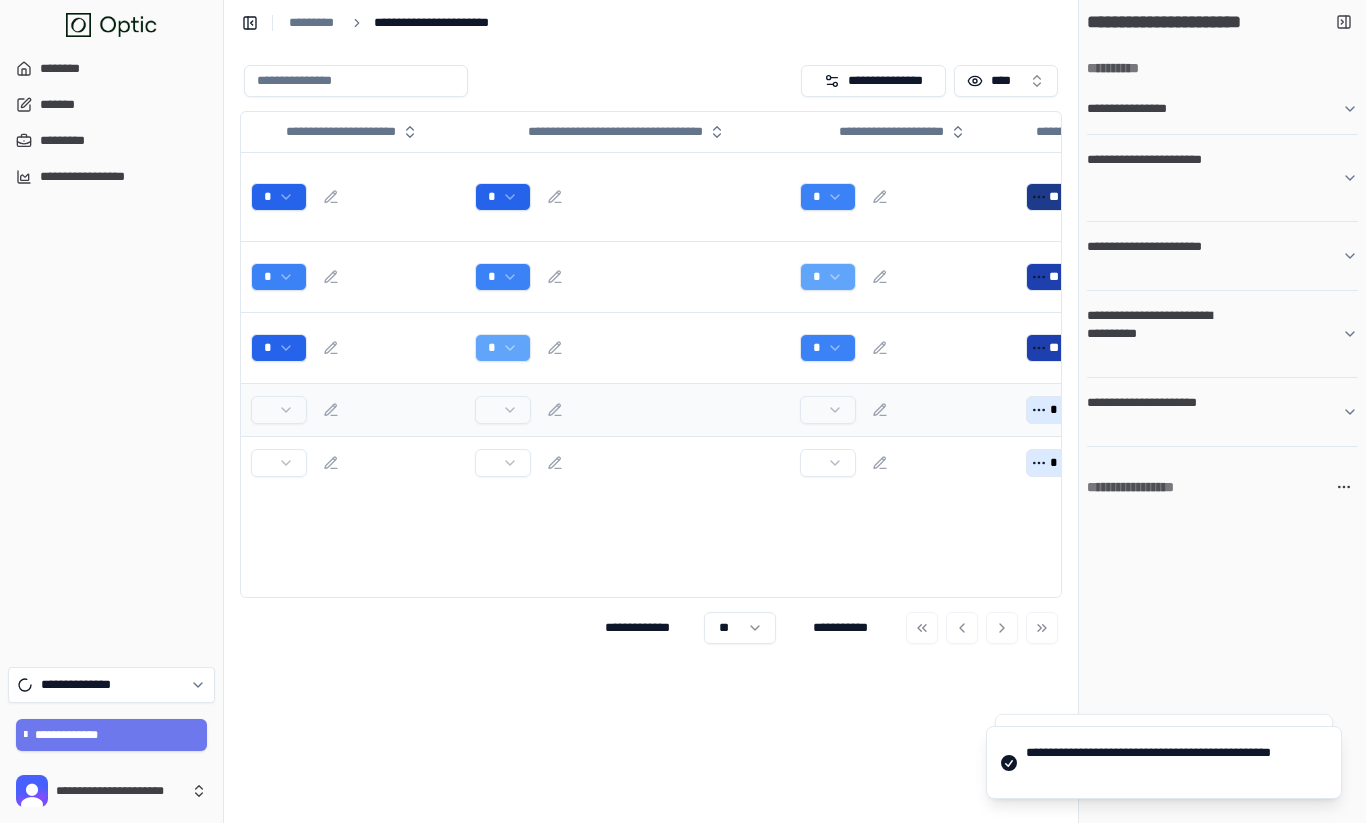scroll, scrollTop: 0, scrollLeft: 831, axis: horizontal 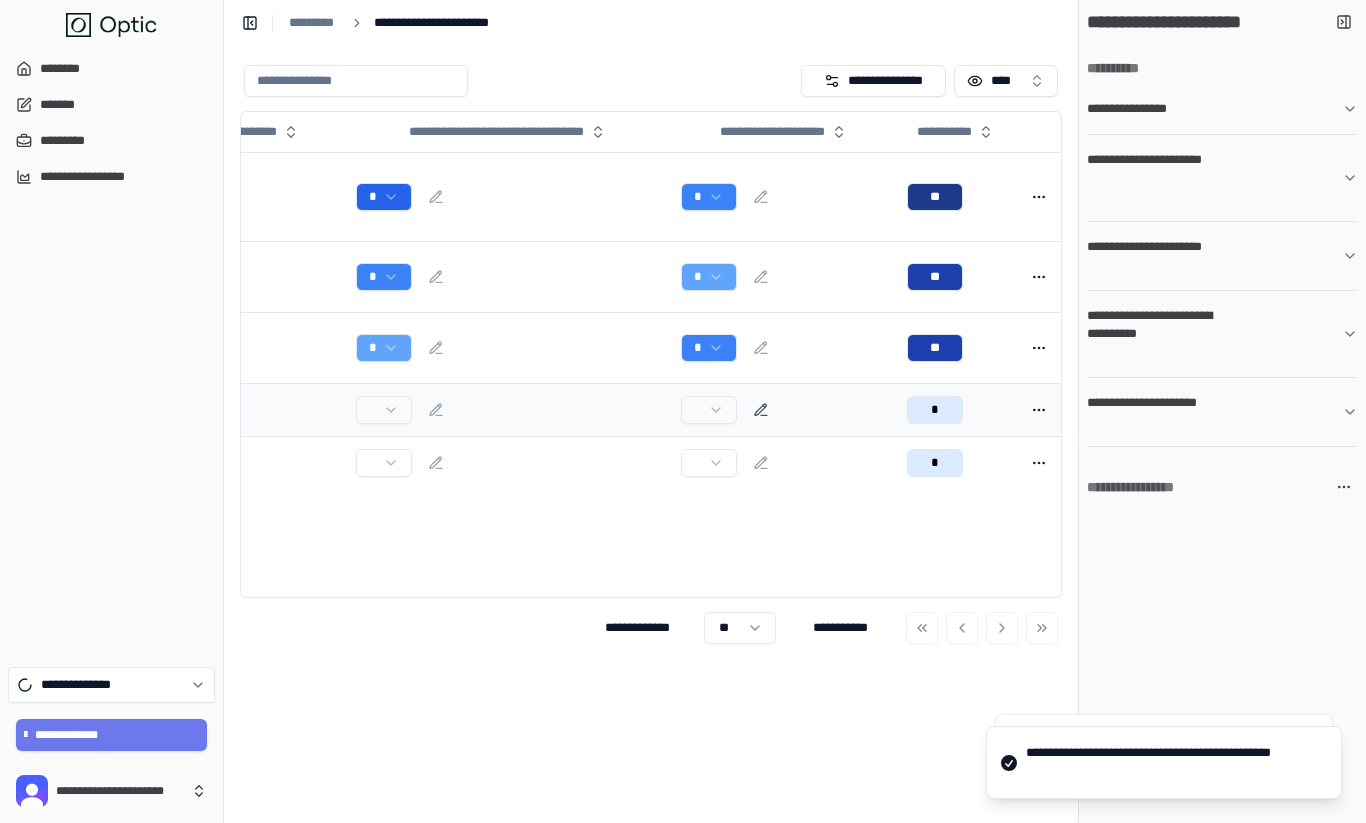 click 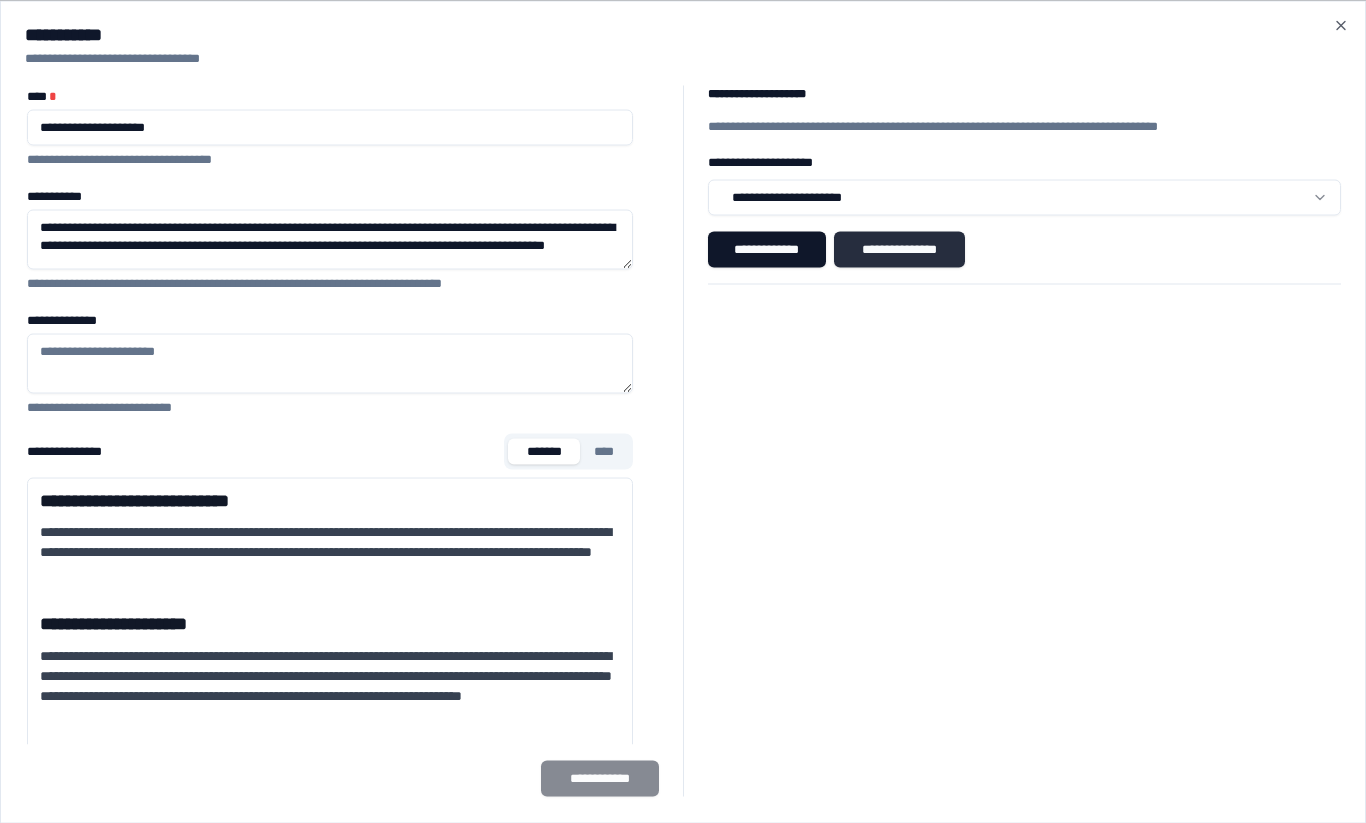 click on "**********" at bounding box center (899, 249) 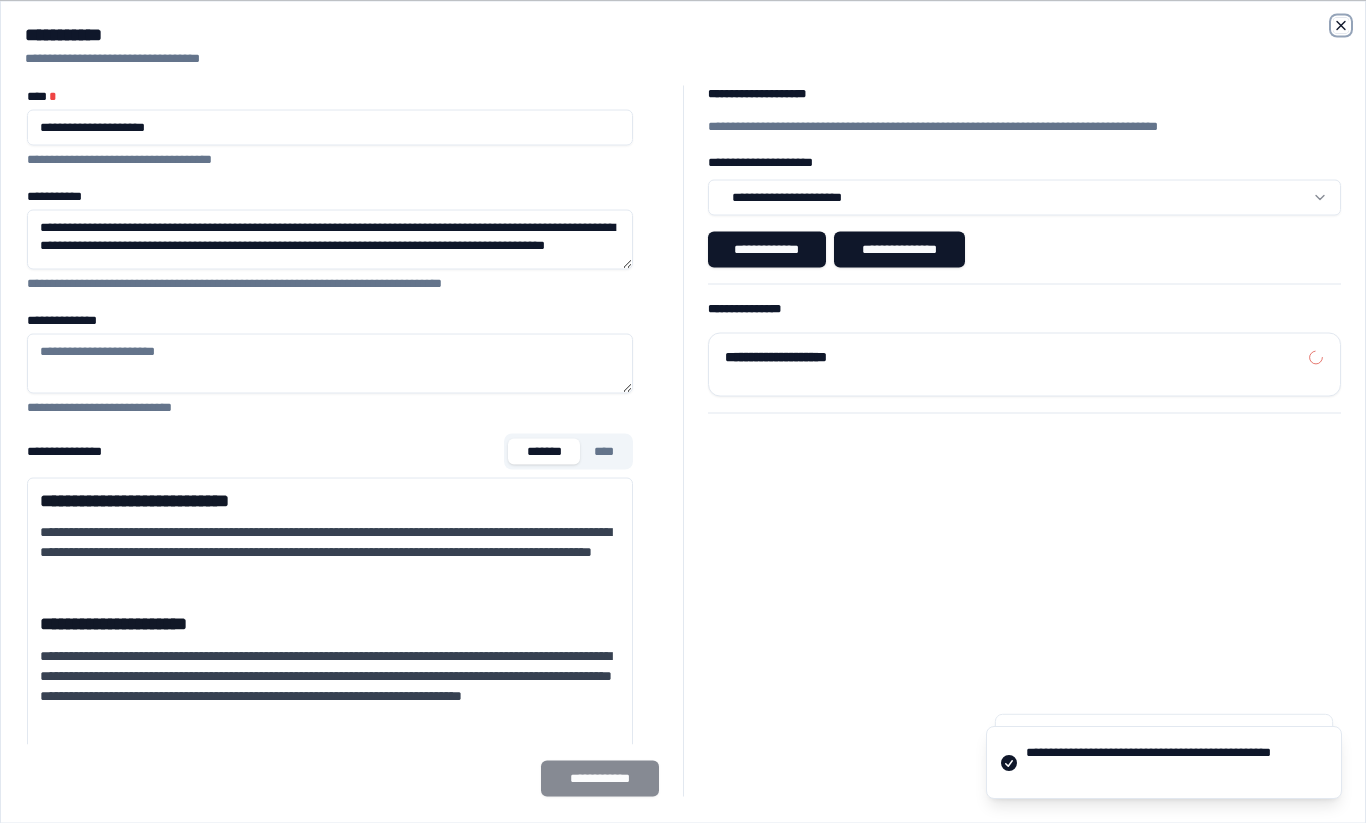 click 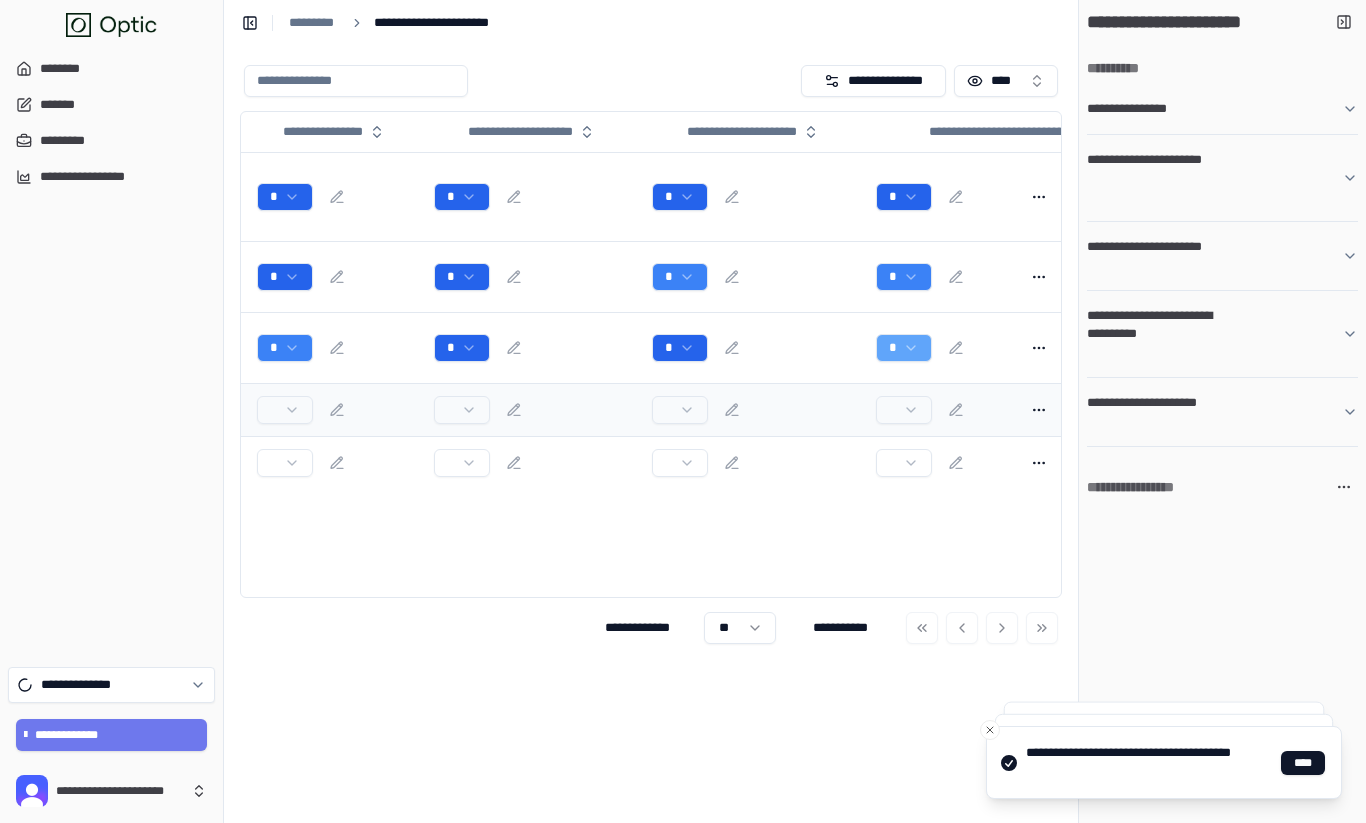 scroll, scrollTop: 0, scrollLeft: 0, axis: both 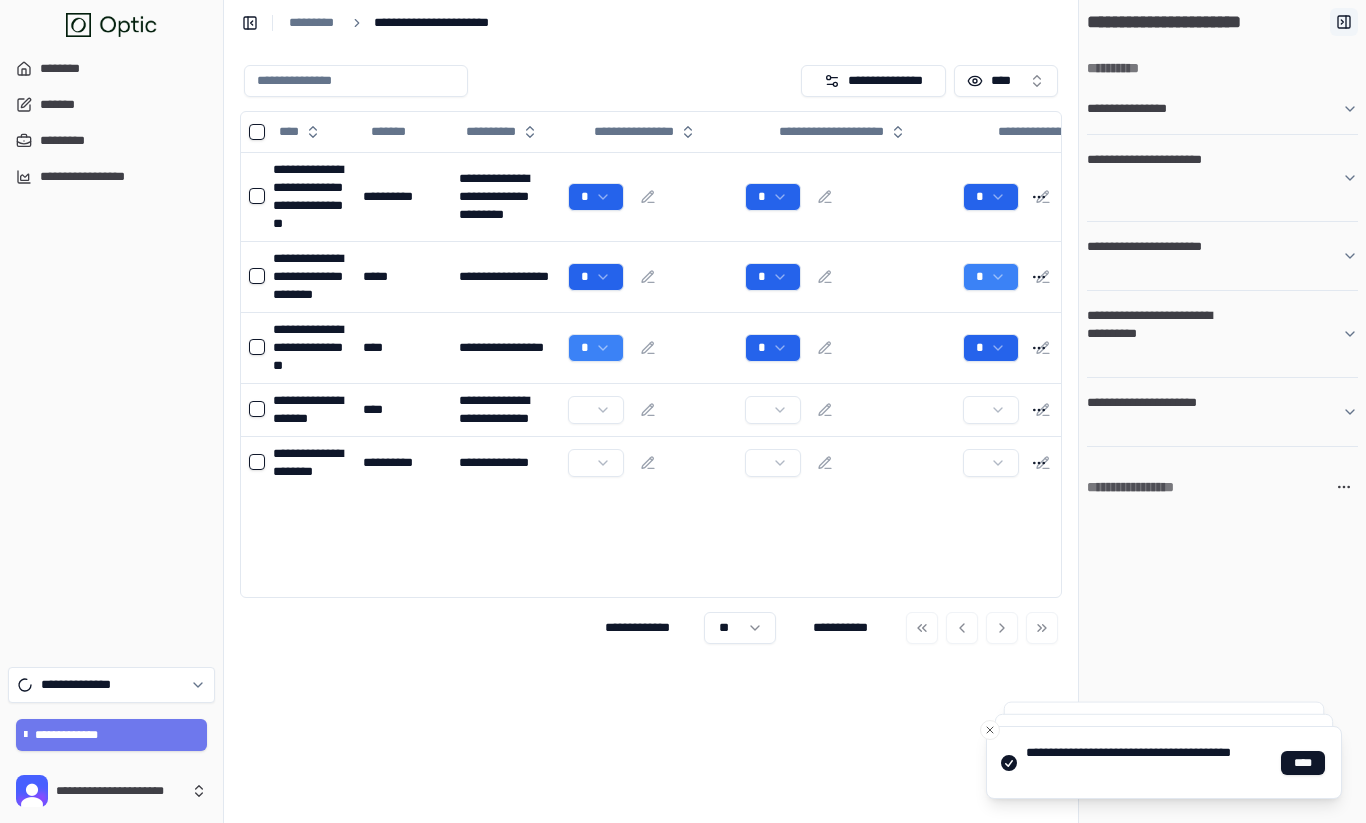 click at bounding box center [1344, 22] 